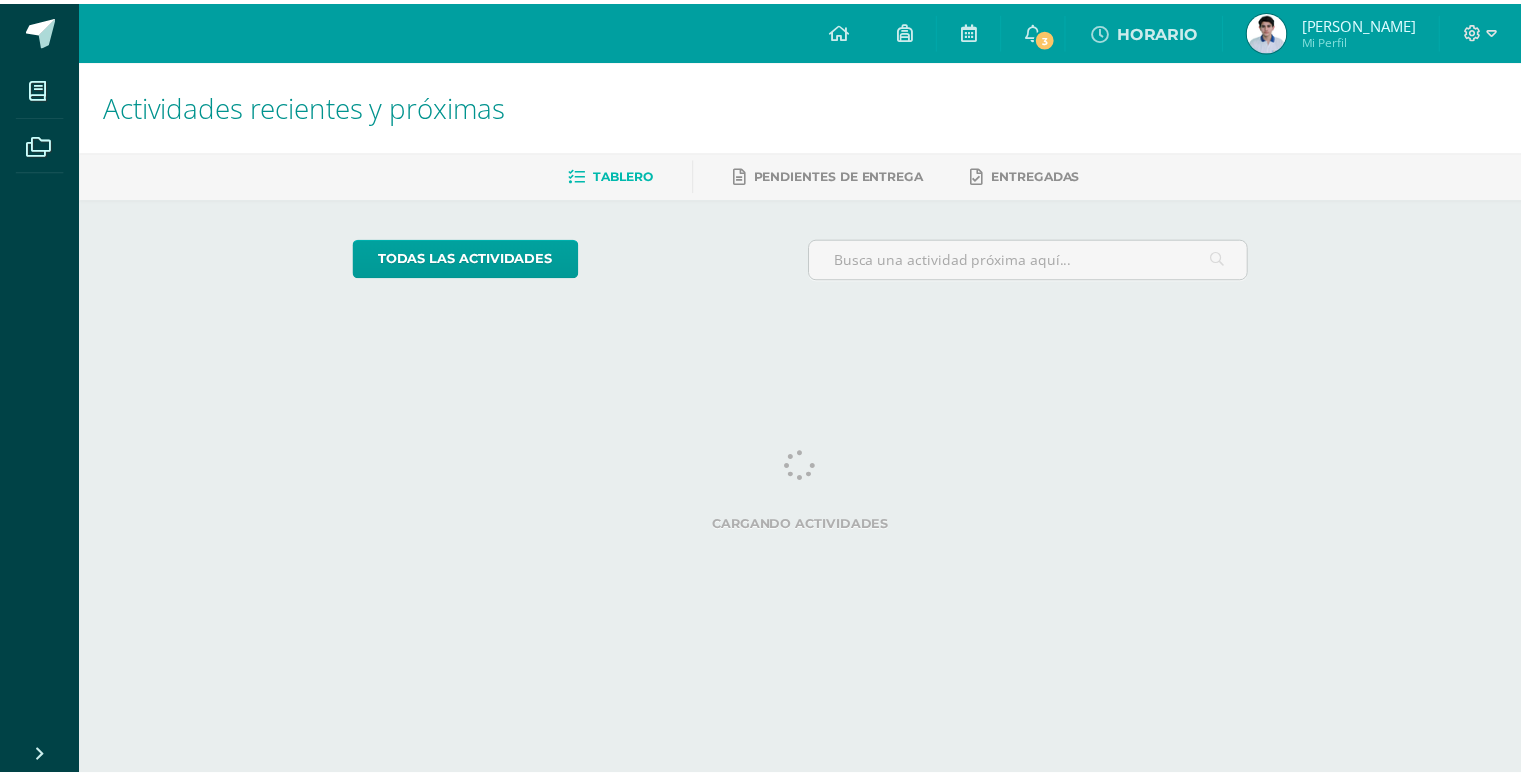 scroll, scrollTop: 0, scrollLeft: 0, axis: both 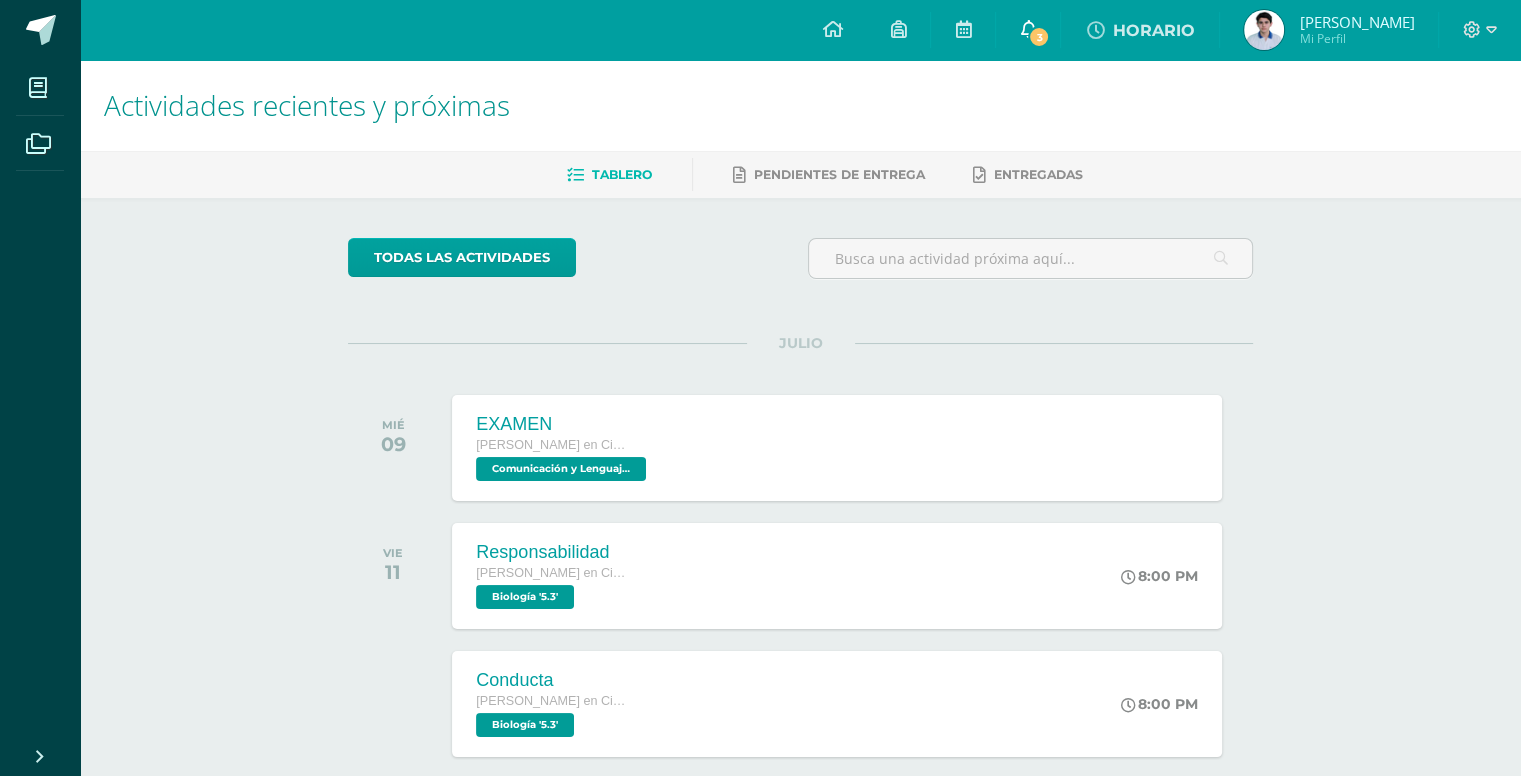 click at bounding box center [1028, 29] 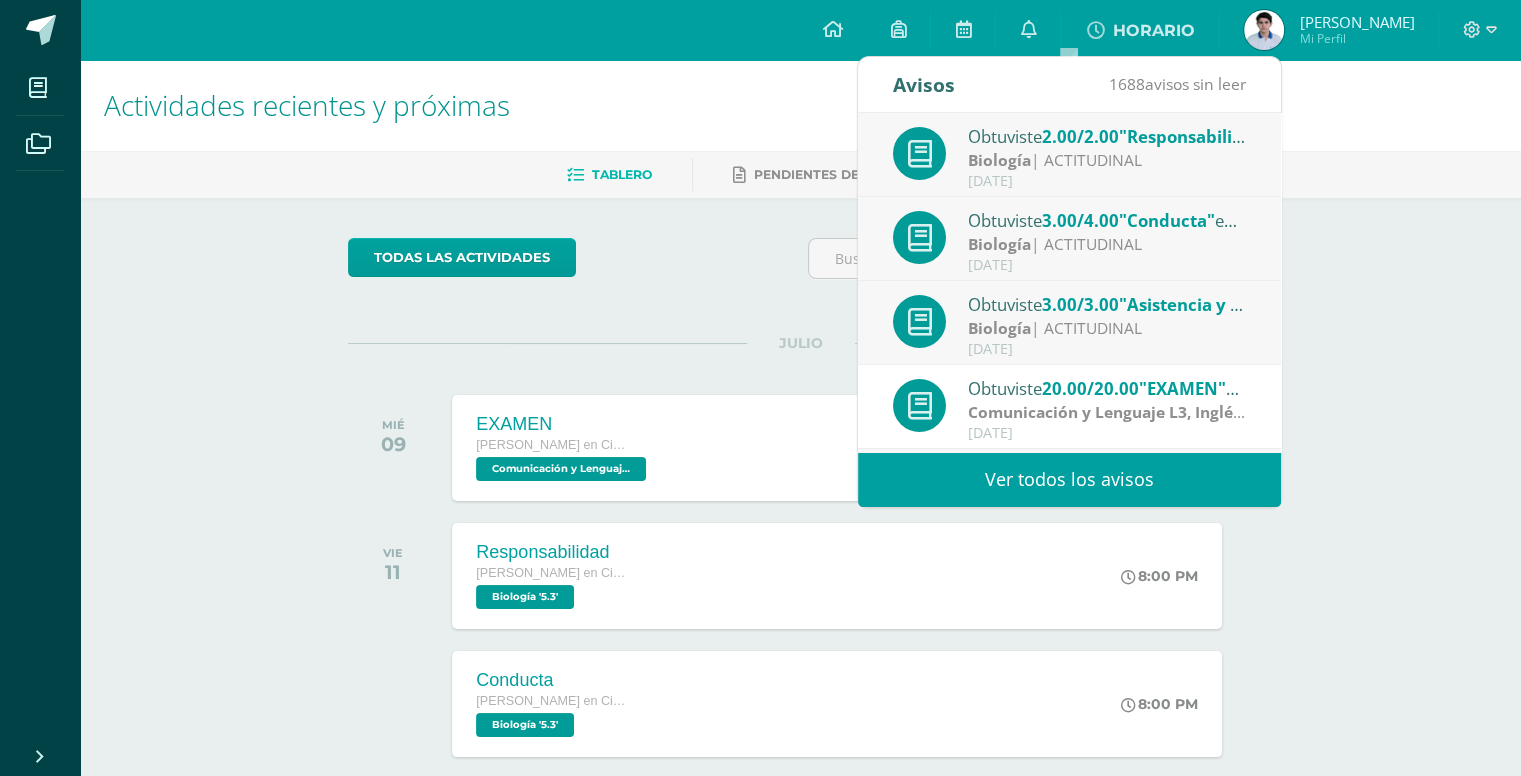 click on "Actividades recientes y próximas" at bounding box center [800, 105] 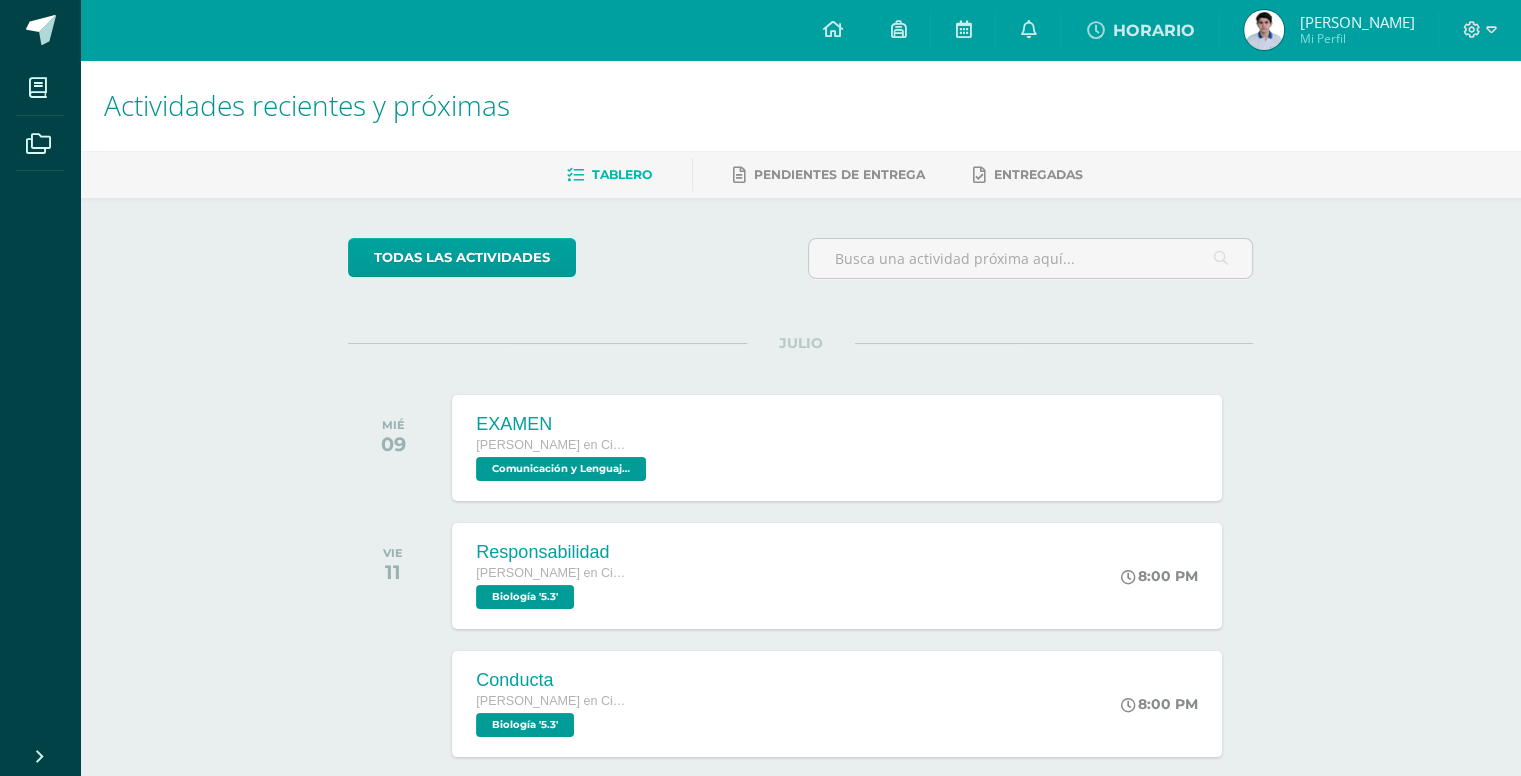 click on "[PERSON_NAME]" at bounding box center (1356, 22) 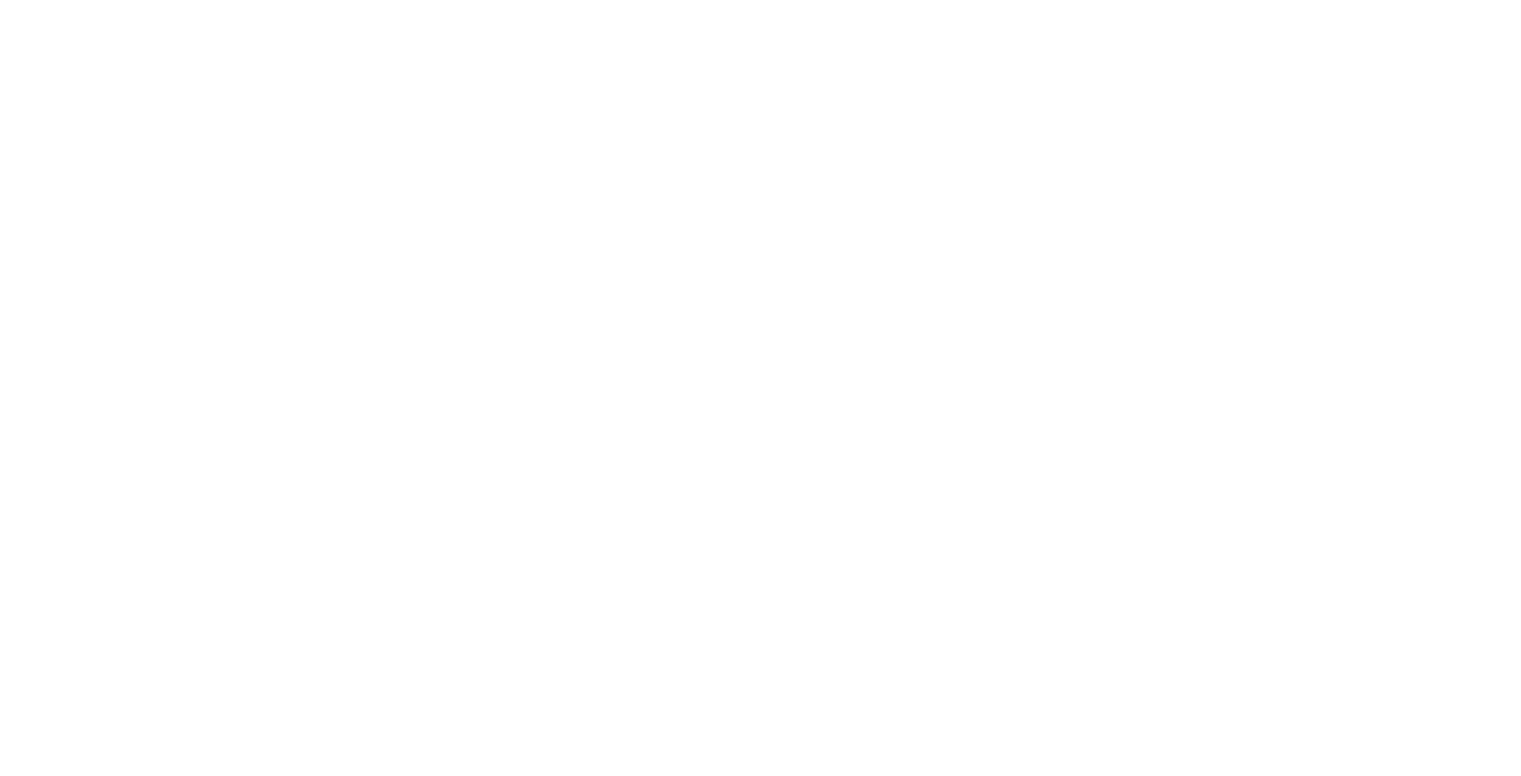 scroll, scrollTop: 0, scrollLeft: 0, axis: both 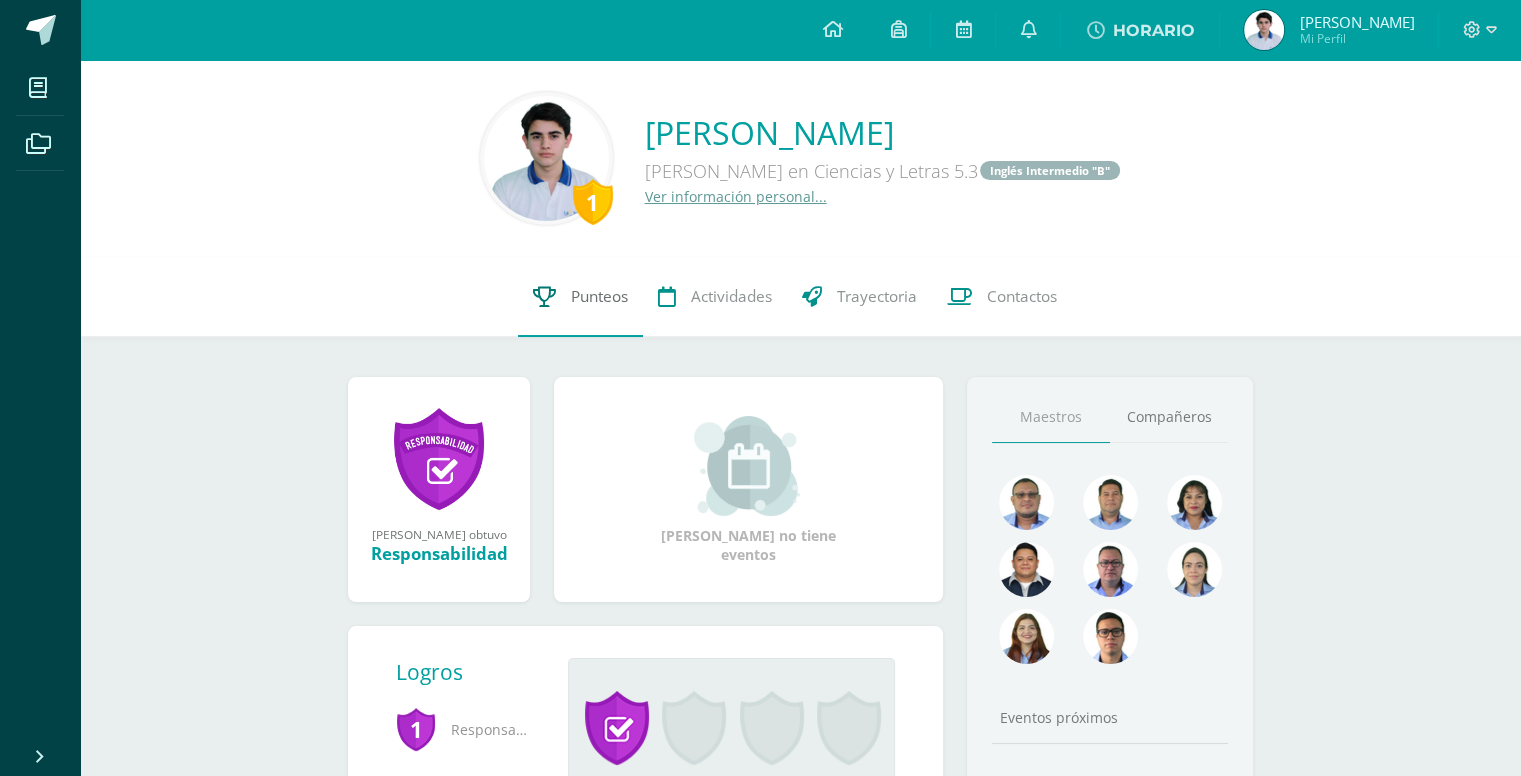 click on "Punteos" at bounding box center [580, 297] 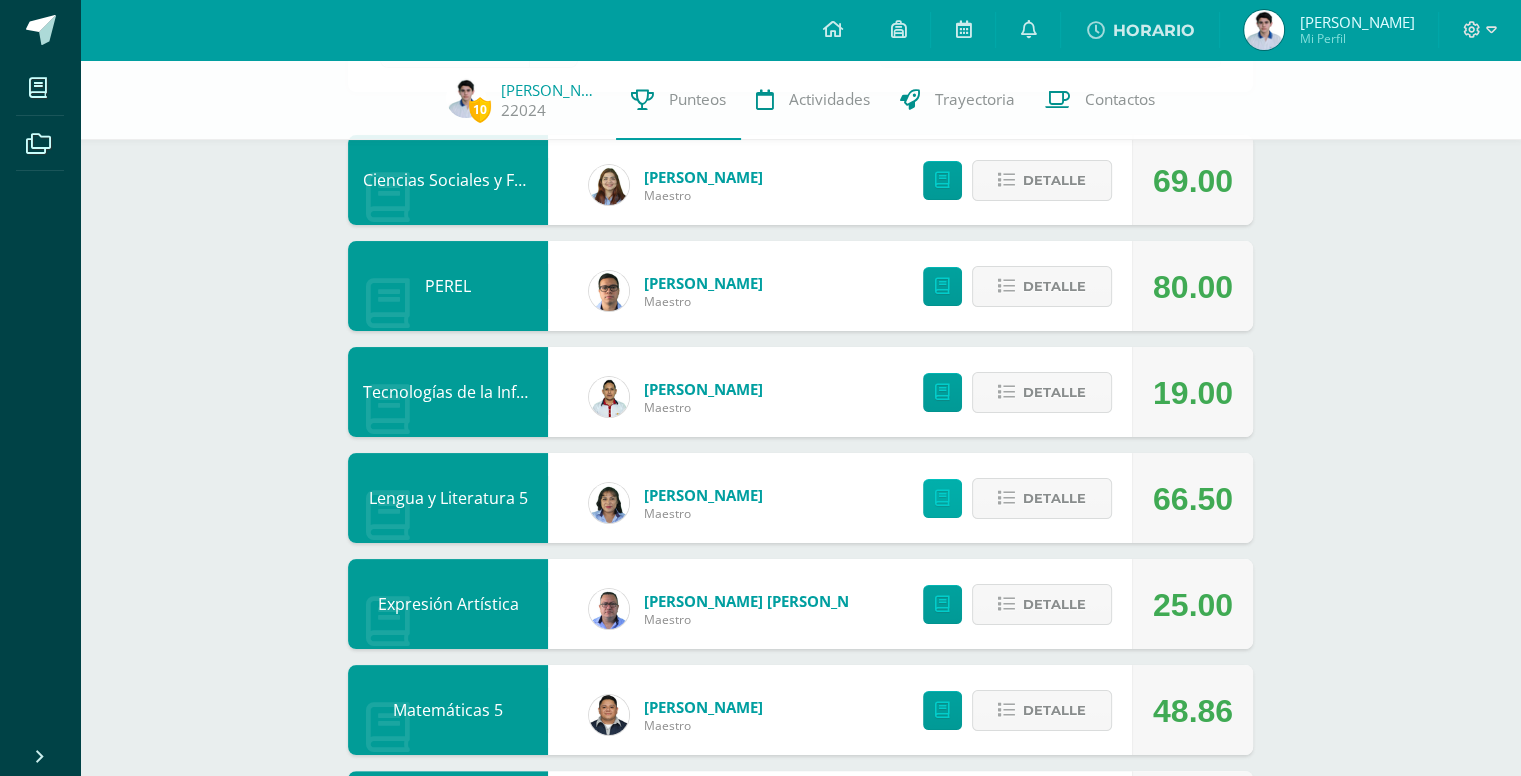 scroll, scrollTop: 212, scrollLeft: 0, axis: vertical 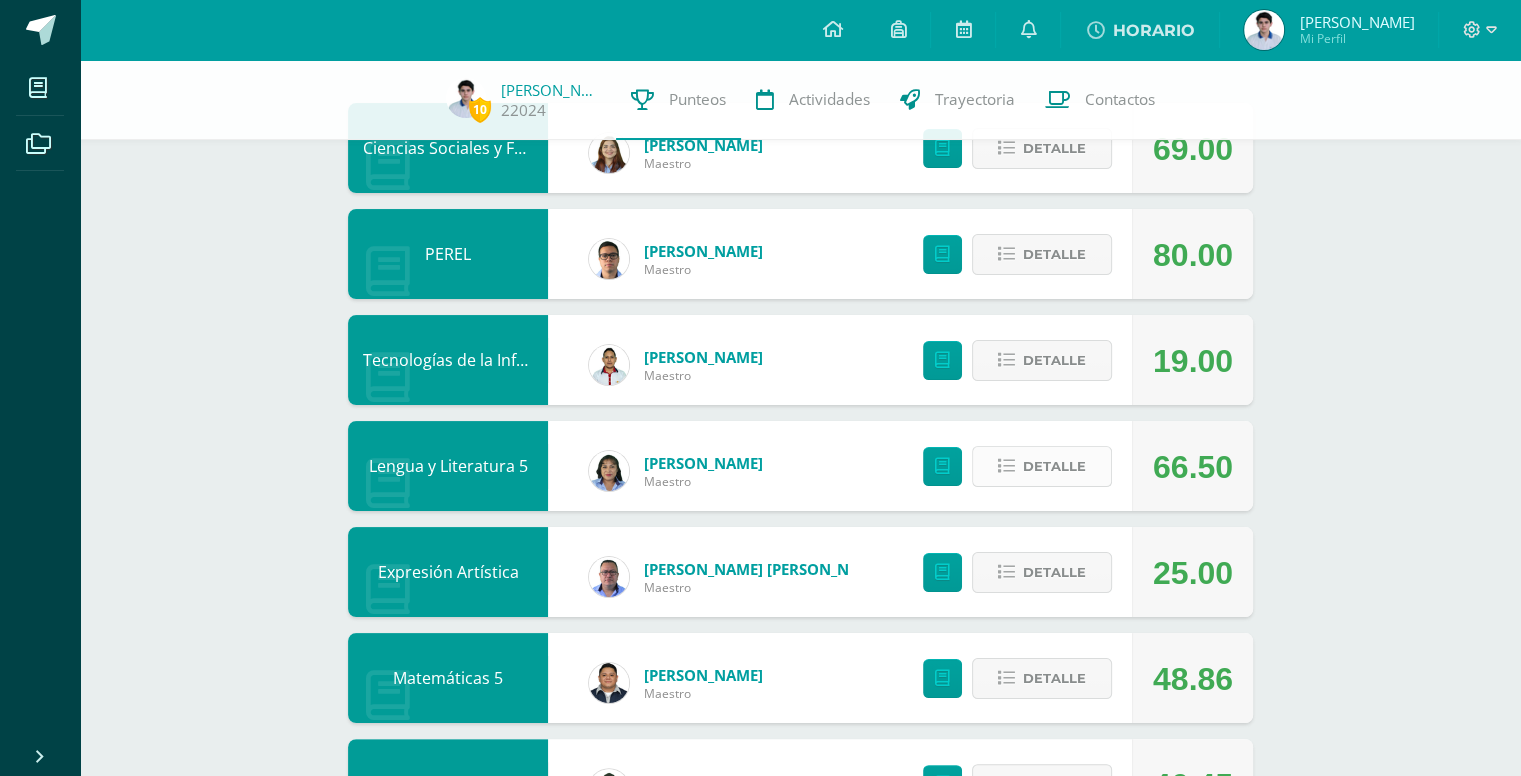 click on "Detalle" at bounding box center [1054, 466] 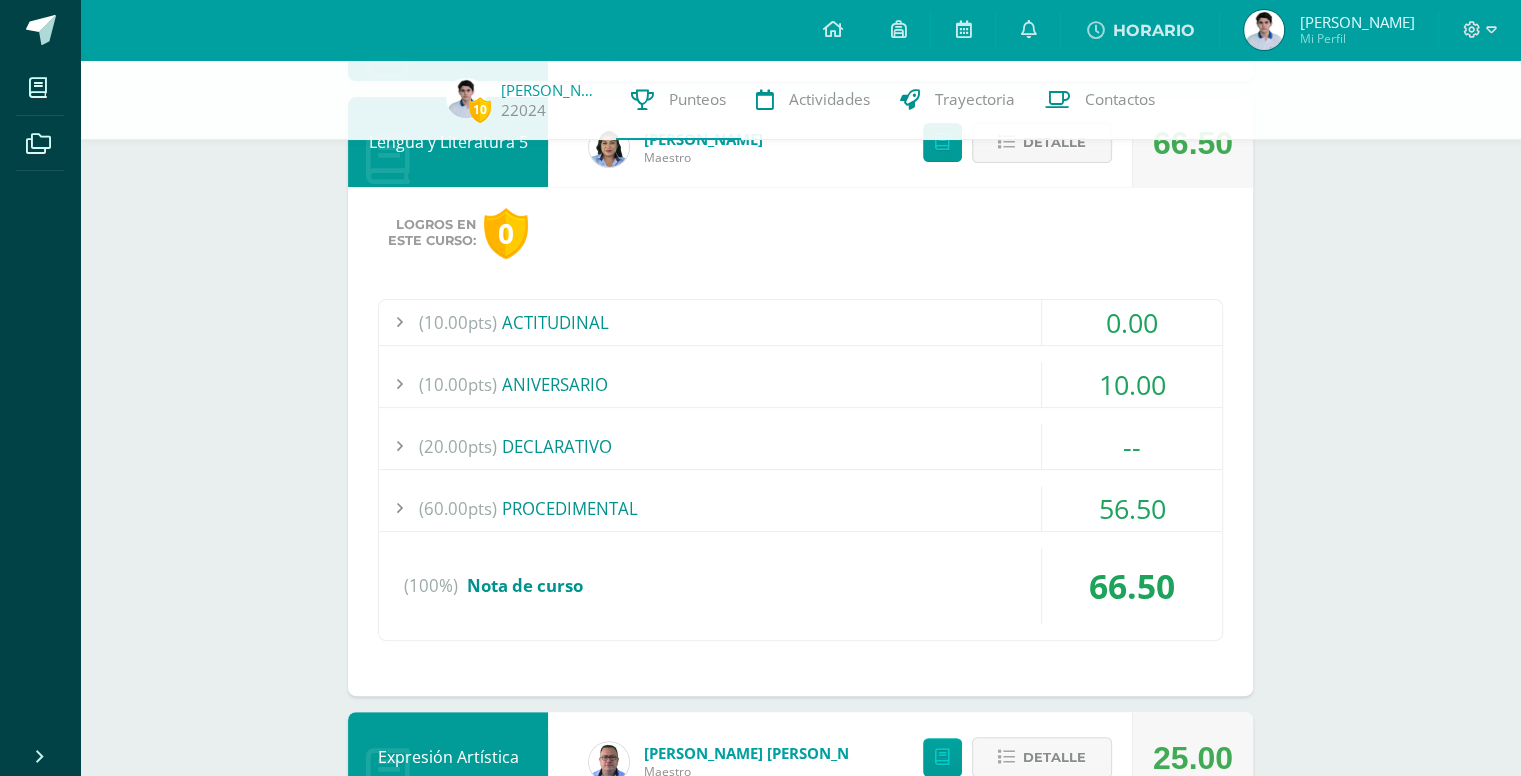 scroll, scrollTop: 536, scrollLeft: 0, axis: vertical 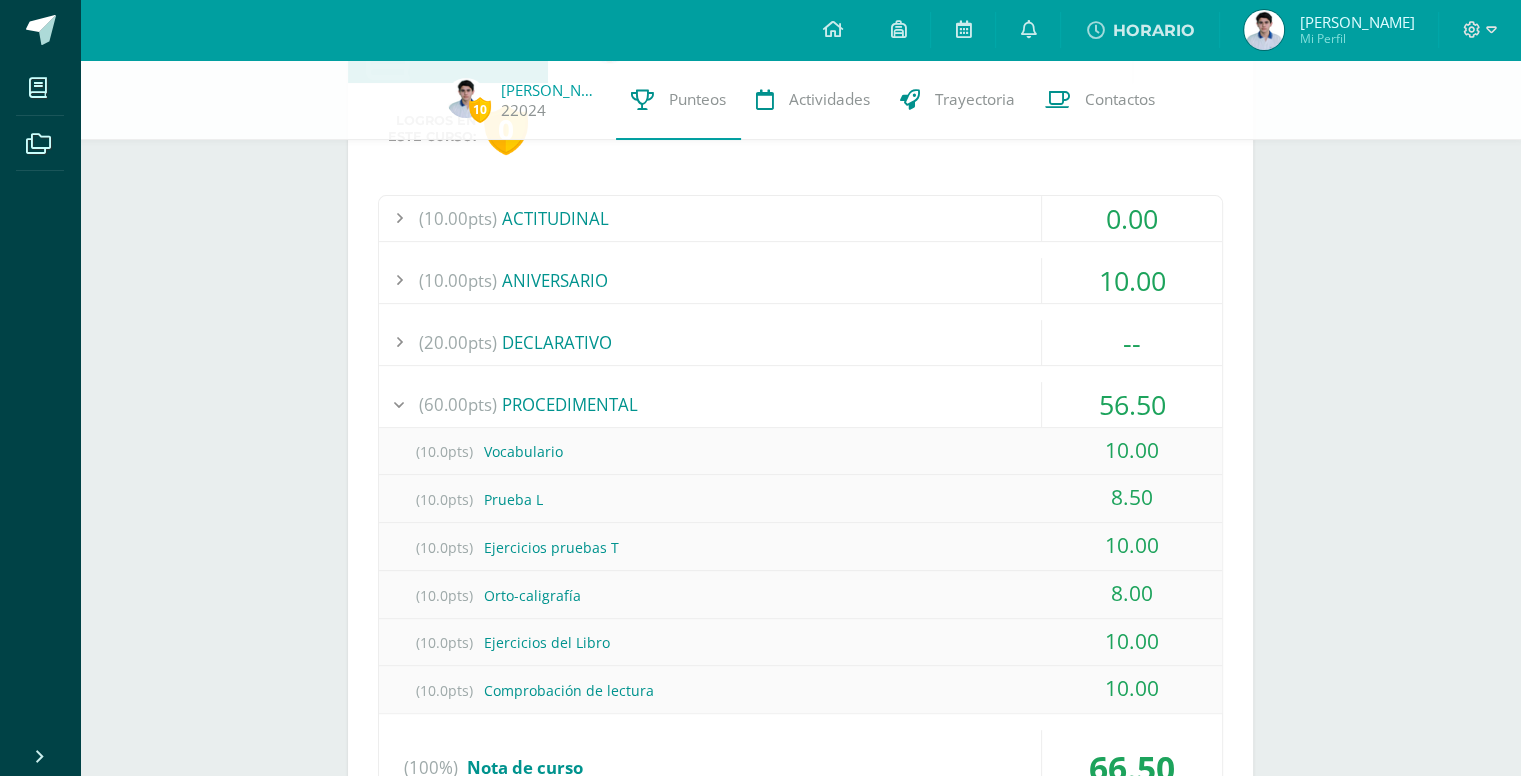 click on "(60.00pts)
PROCEDIMENTAL" at bounding box center [800, 404] 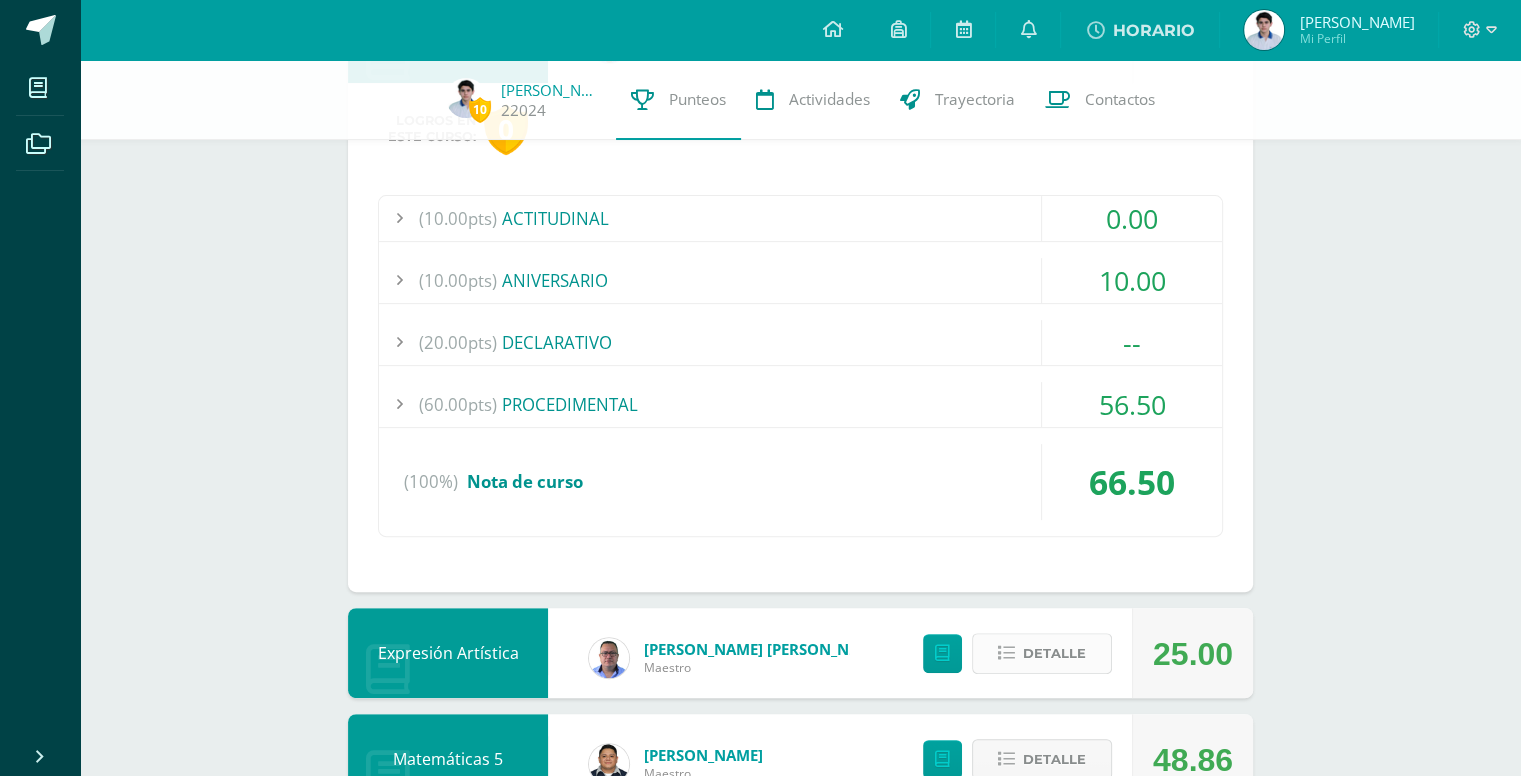 click on "Detalle" at bounding box center (1042, 653) 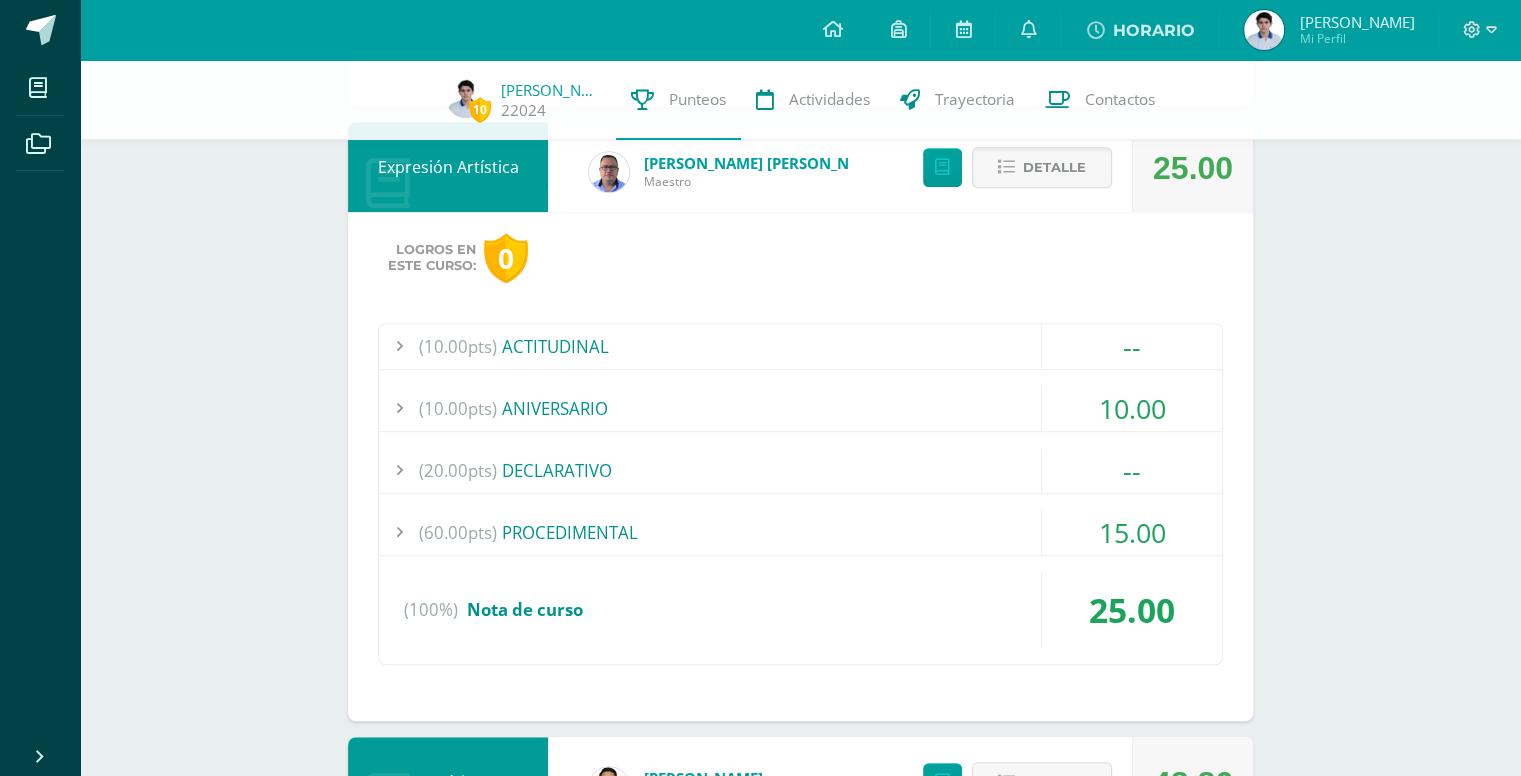 scroll, scrollTop: 1127, scrollLeft: 0, axis: vertical 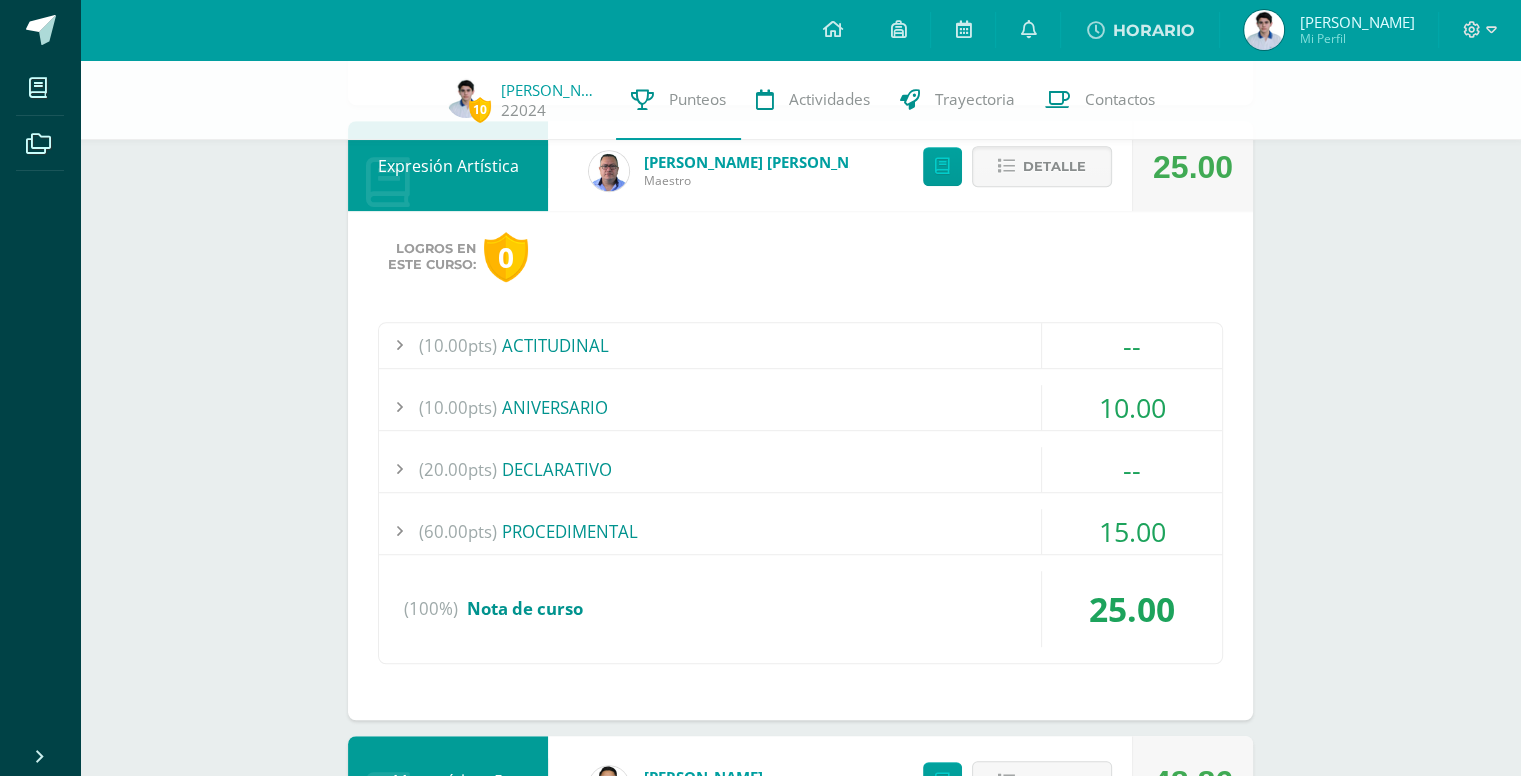 click on "(60.00pts)
PROCEDIMENTAL" at bounding box center [800, 531] 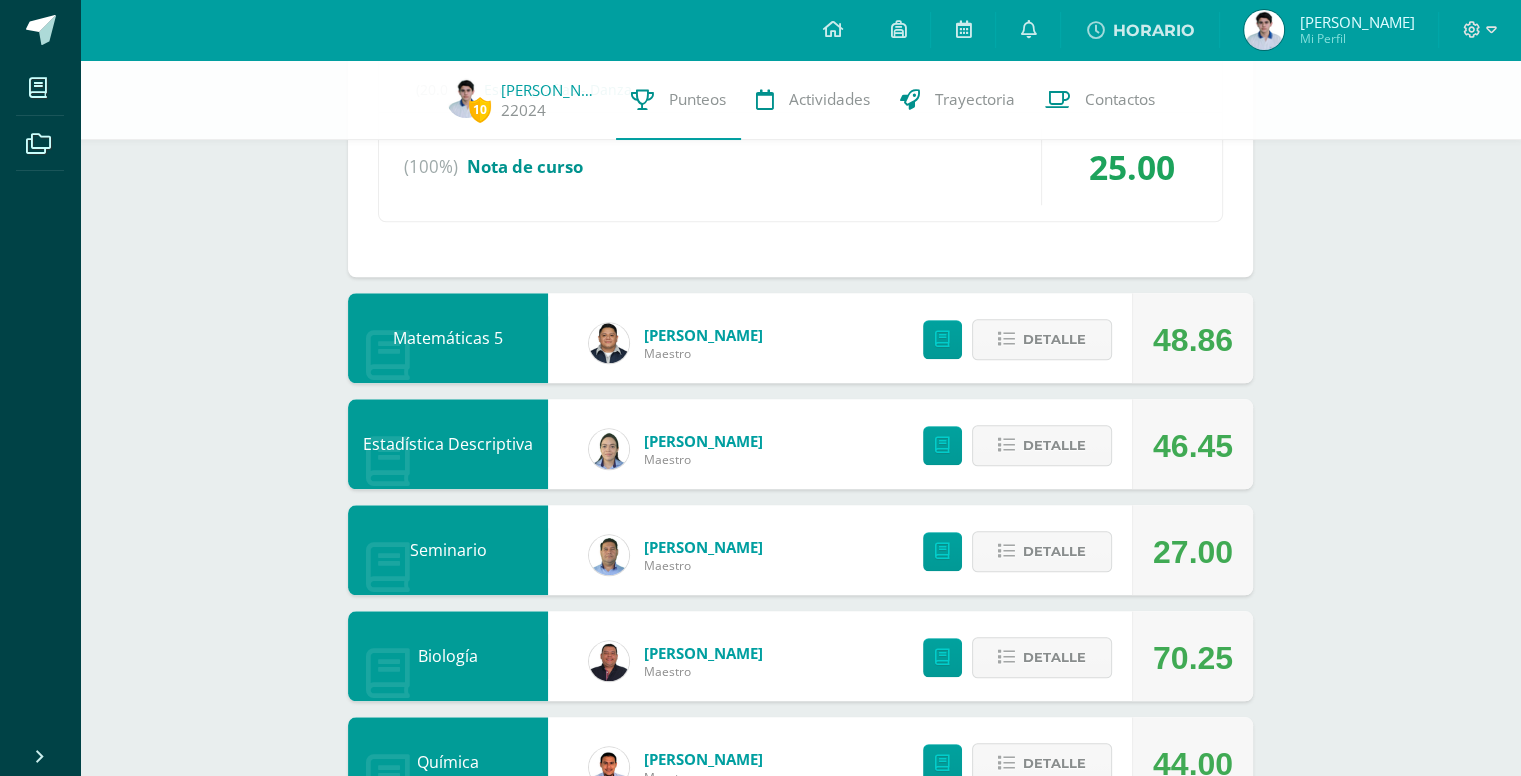 scroll, scrollTop: 1808, scrollLeft: 0, axis: vertical 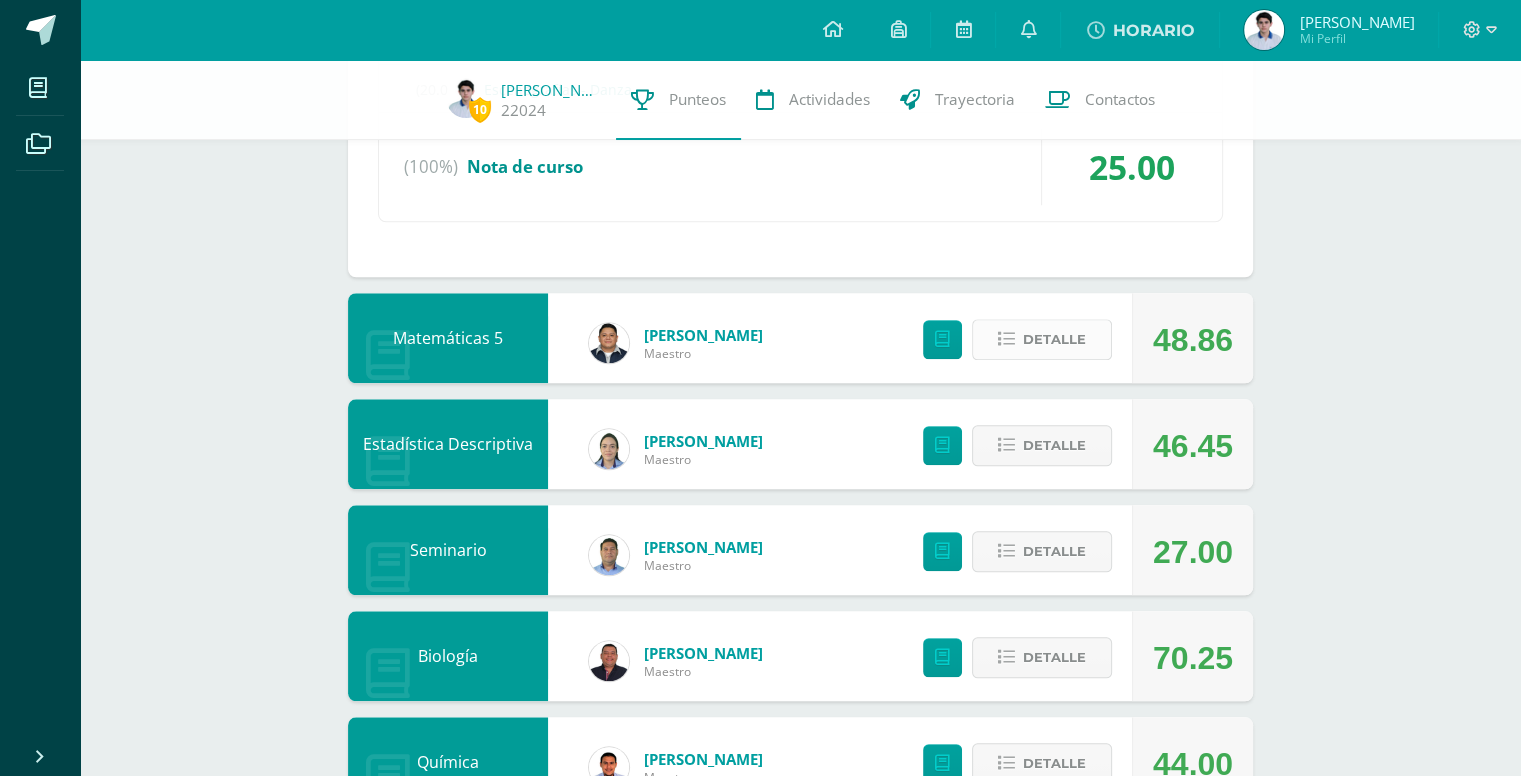 click on "Detalle" at bounding box center [1054, 339] 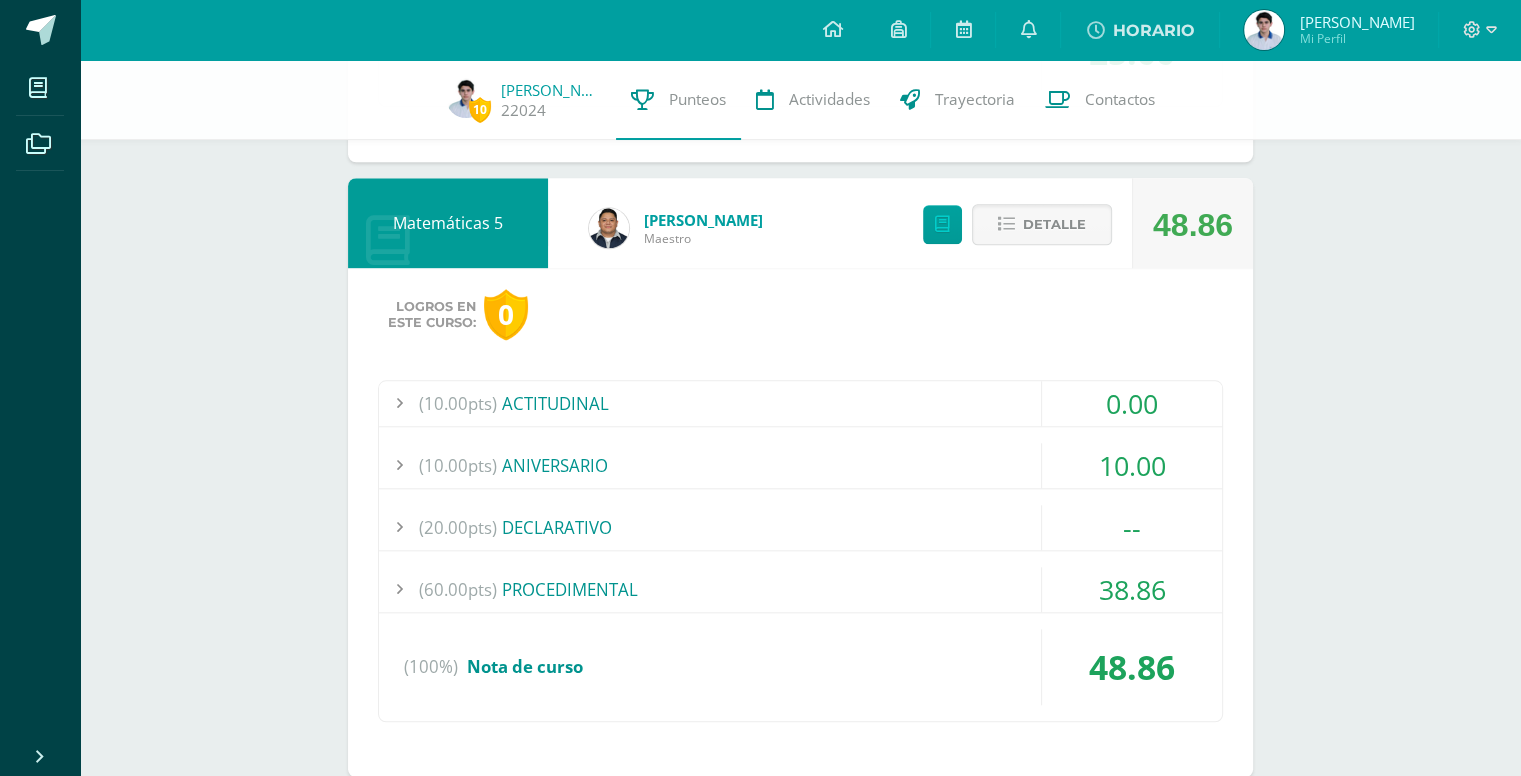 click on "(60.00pts)
PROCEDIMENTAL" at bounding box center [800, 589] 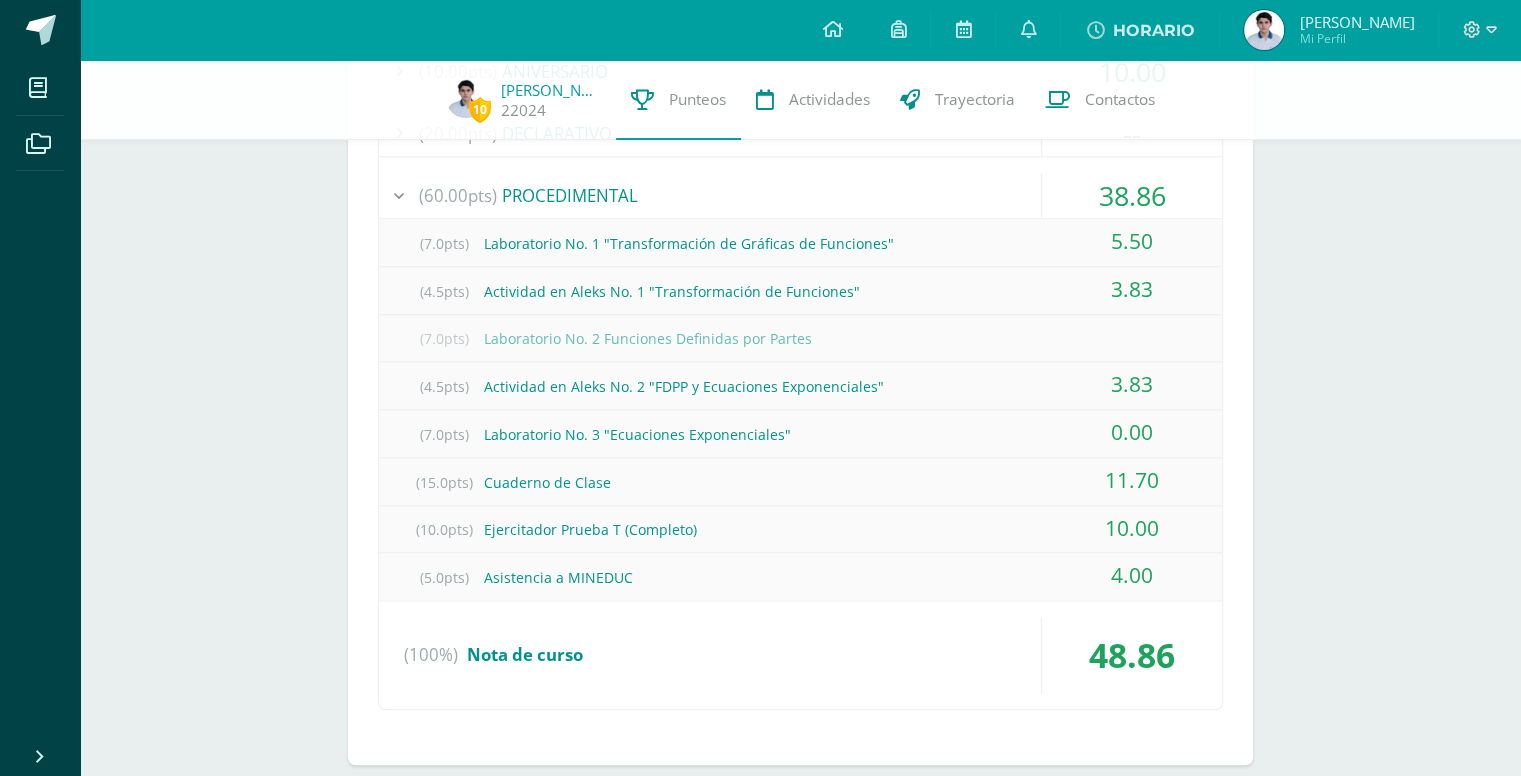 scroll, scrollTop: 2069, scrollLeft: 0, axis: vertical 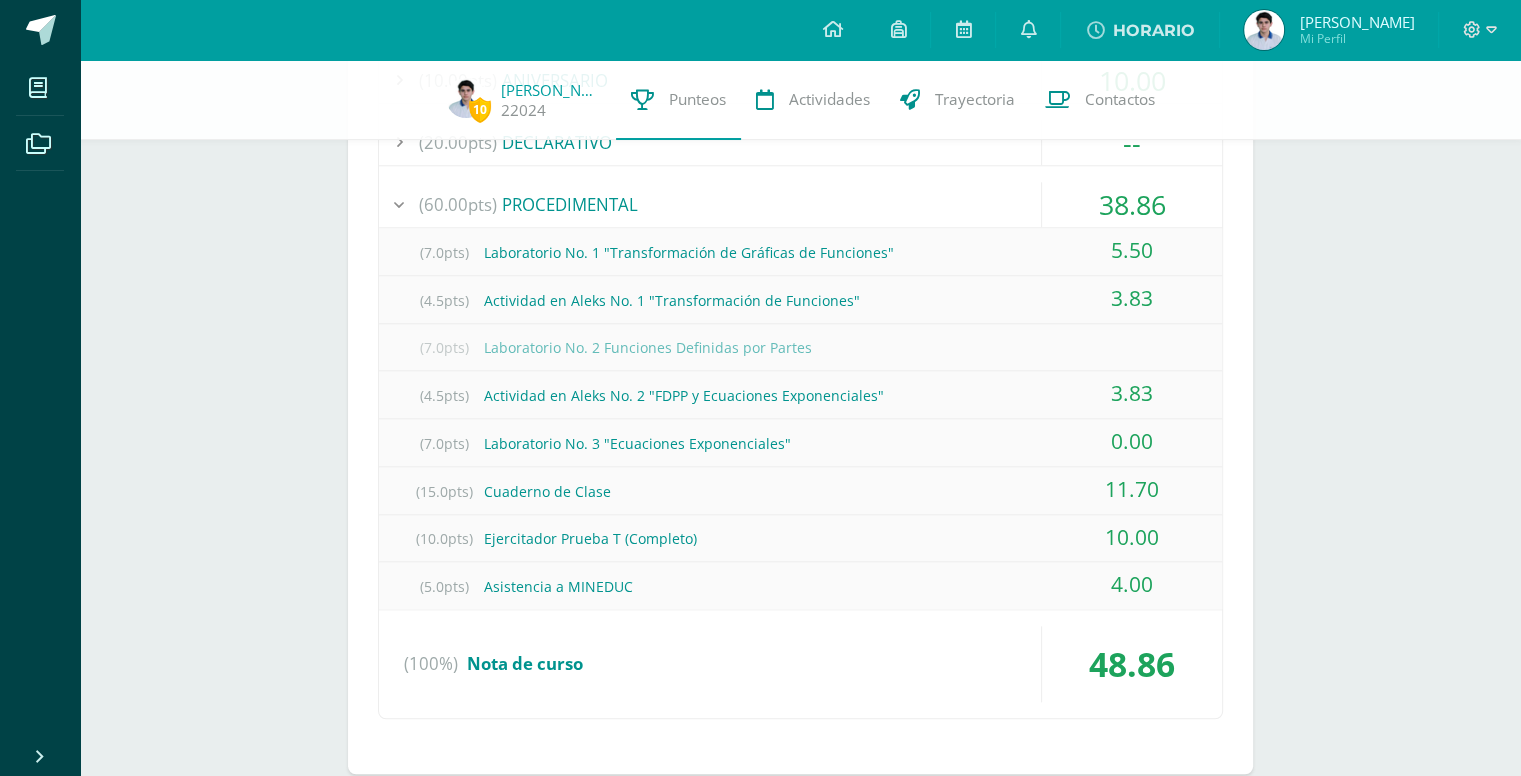 click on "(7.0pts)  Laboratorio No. 2 Funciones Definidas por Partes" at bounding box center [800, 347] 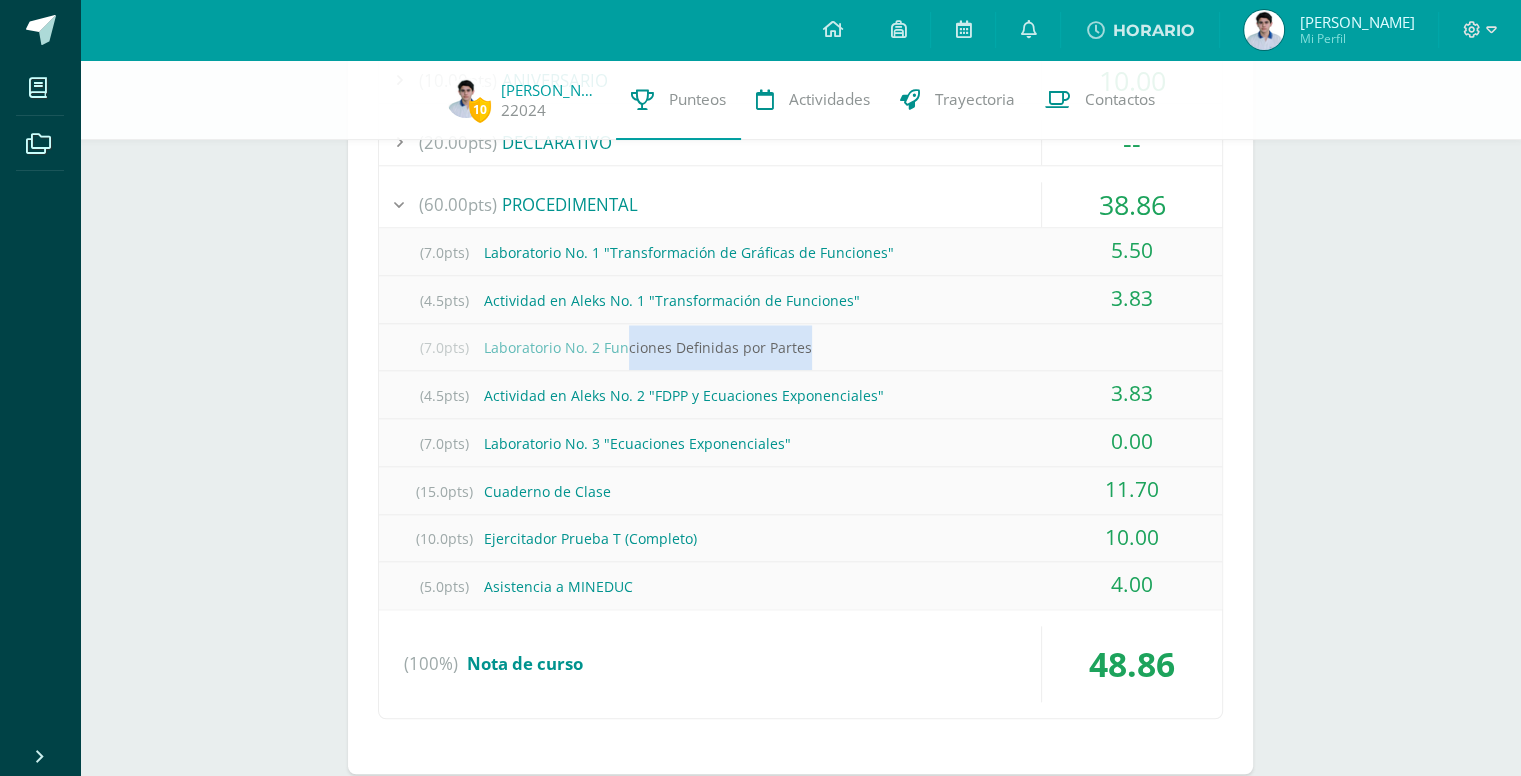 drag, startPoint x: 847, startPoint y: 349, endPoint x: 621, endPoint y: 355, distance: 226.07964 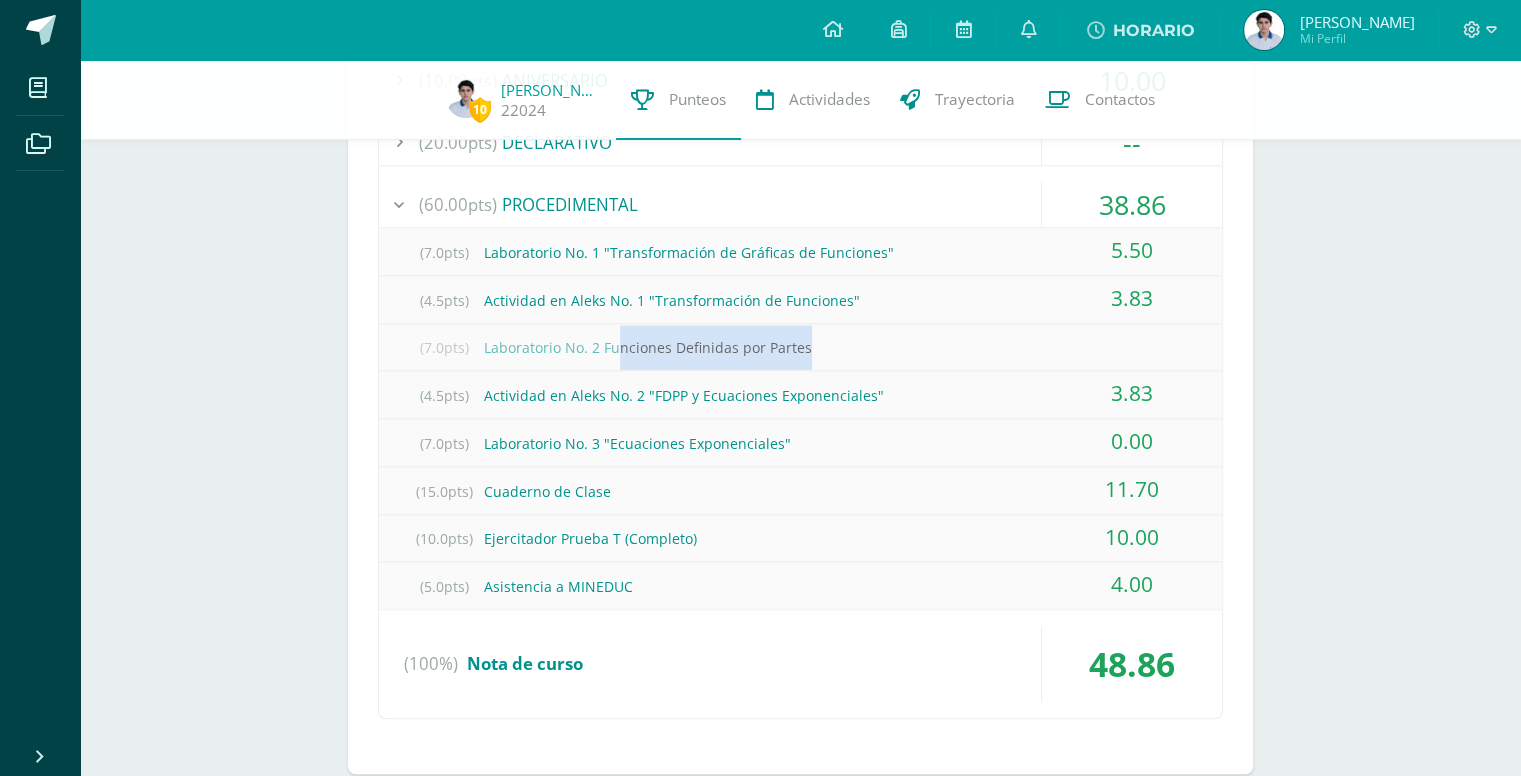 click on "(7.0pts)  Laboratorio No. 2 Funciones Definidas por Partes" at bounding box center [800, 347] 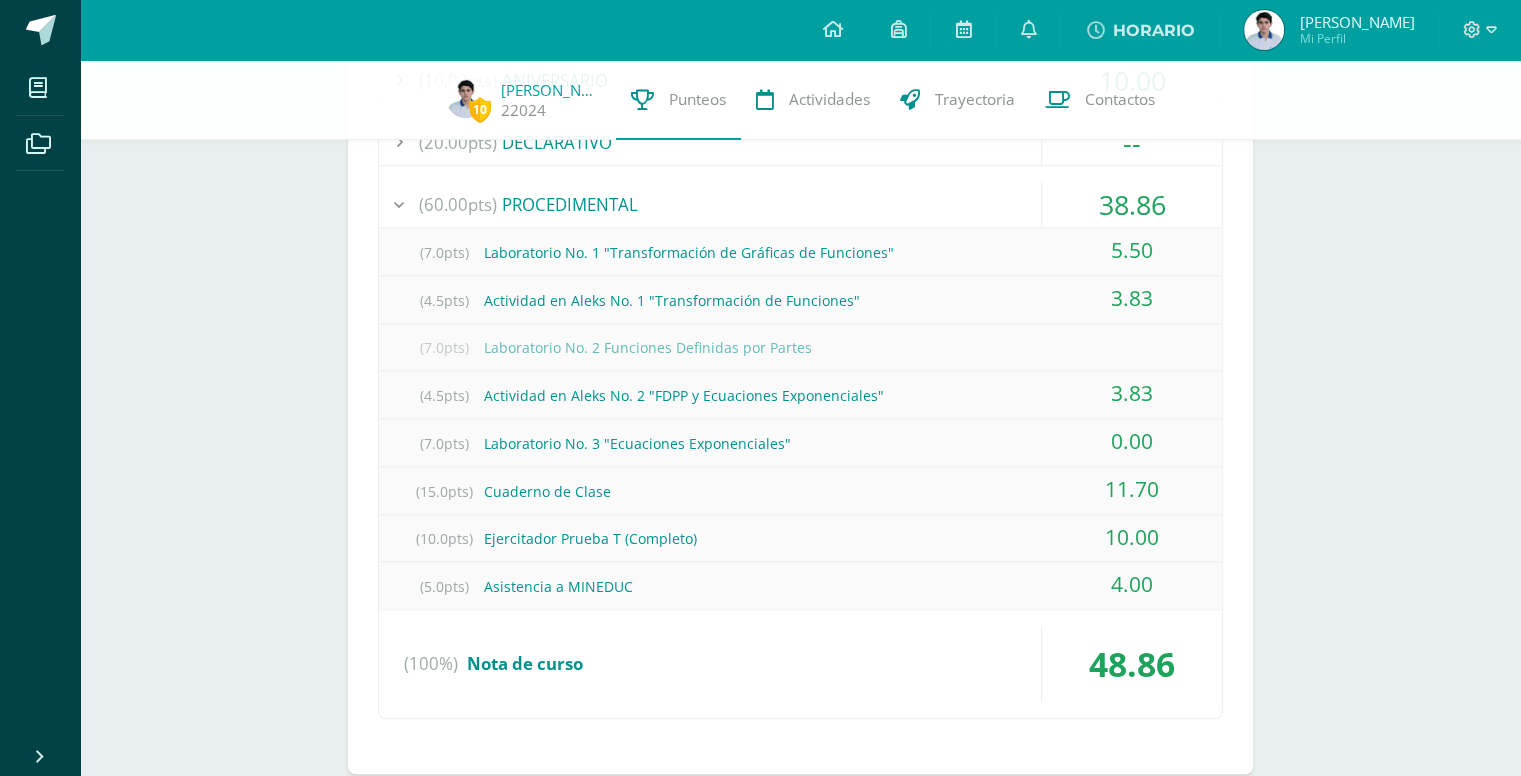 click on "(7.0pts)  Laboratorio No. 2 Funciones Definidas por Partes" at bounding box center [800, 347] 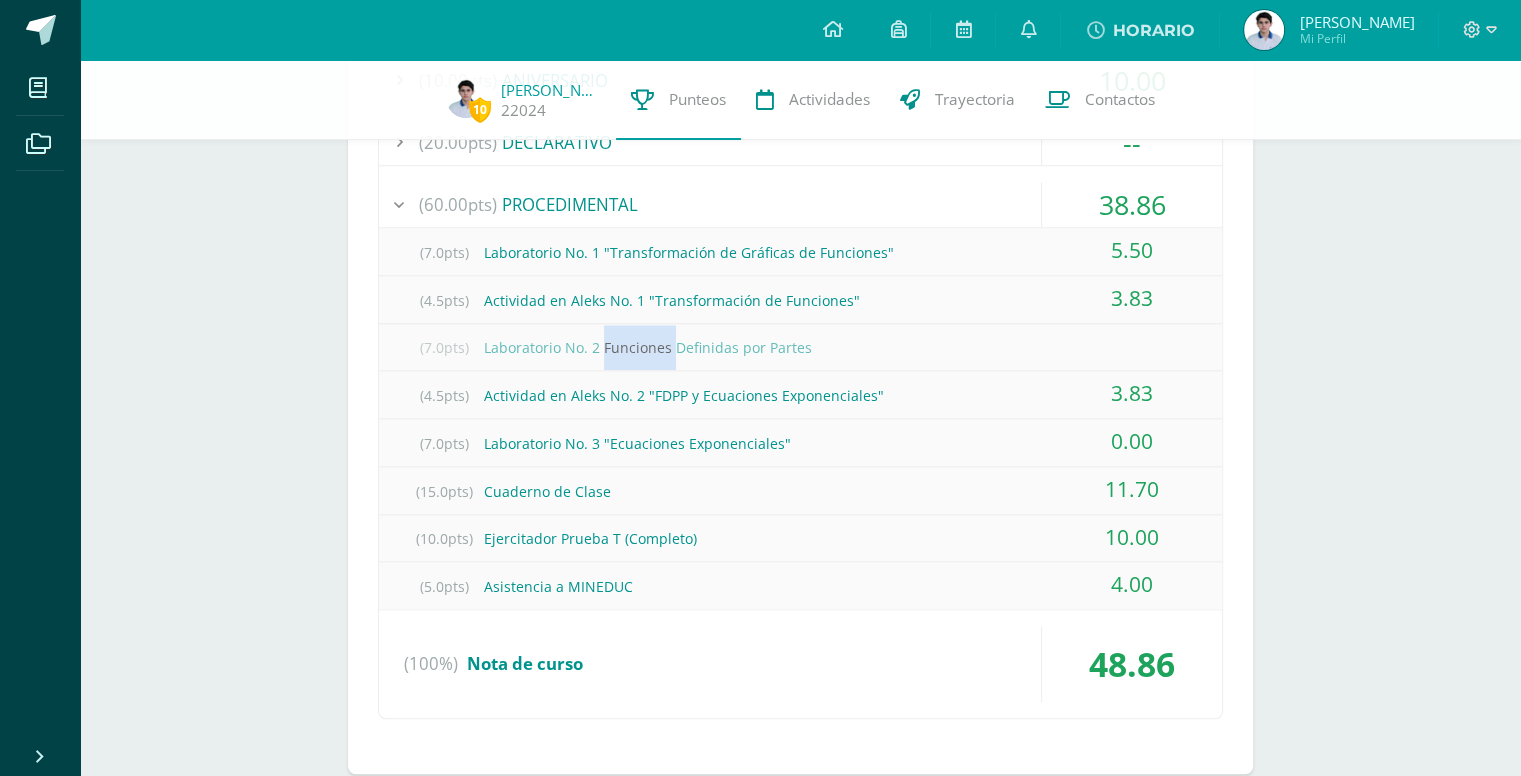 click on "(7.0pts)  Laboratorio No. 2 Funciones Definidas por Partes" at bounding box center [800, 347] 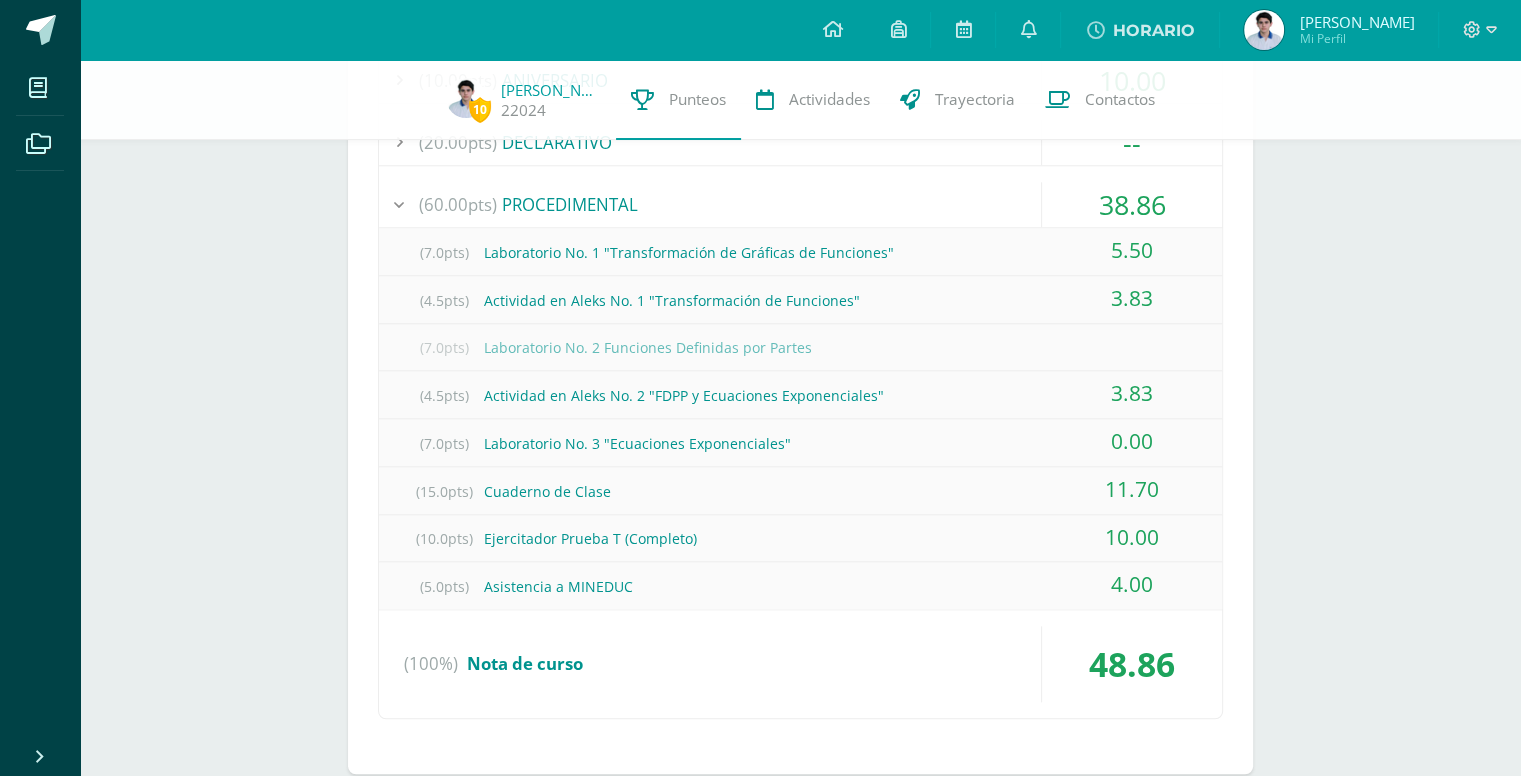 drag, startPoint x: 612, startPoint y: 346, endPoint x: 1199, endPoint y: 434, distance: 593.55963 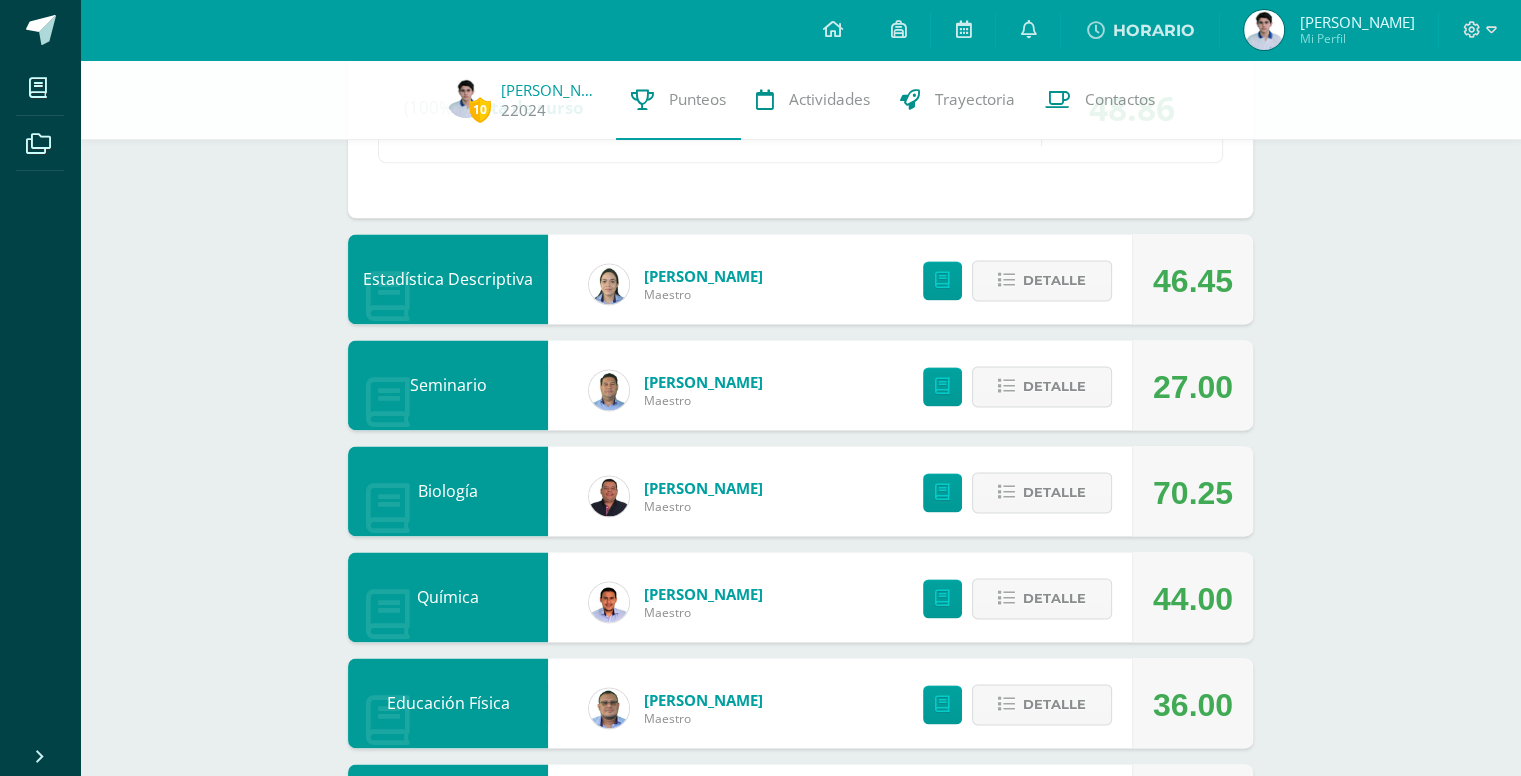 scroll, scrollTop: 2639, scrollLeft: 0, axis: vertical 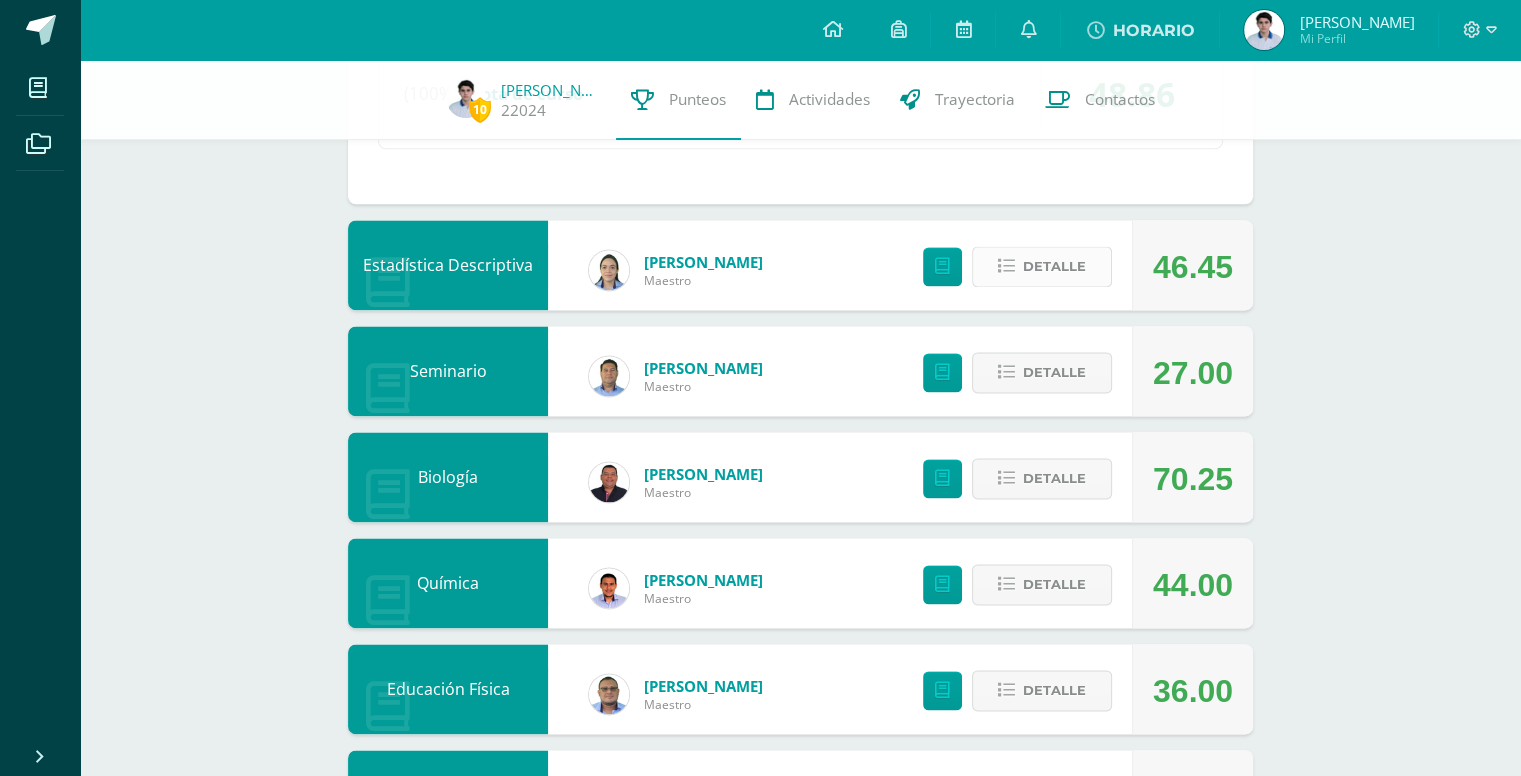 click on "Detalle" at bounding box center (1054, 266) 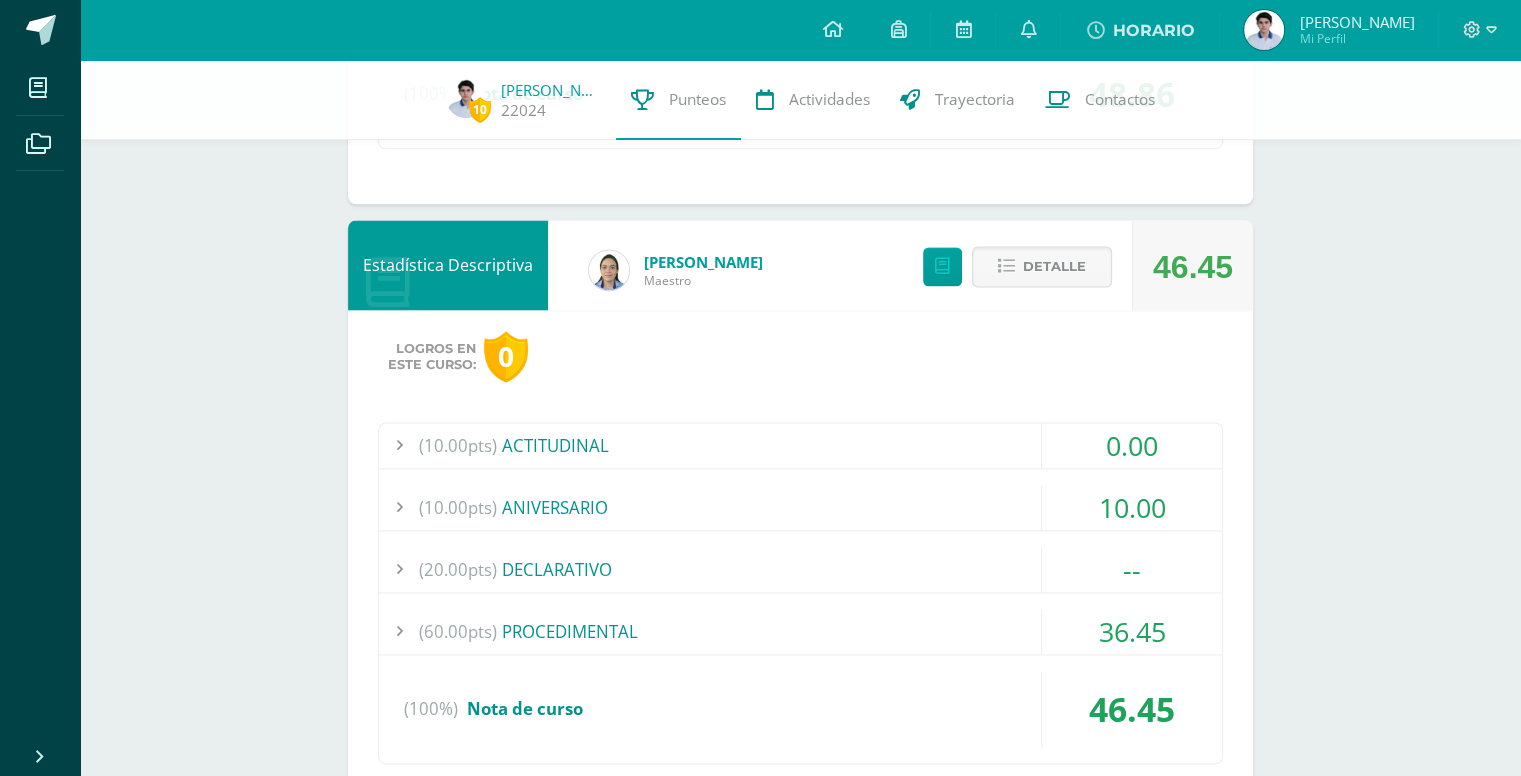 click on "(60.00pts)
PROCEDIMENTAL" at bounding box center (800, 631) 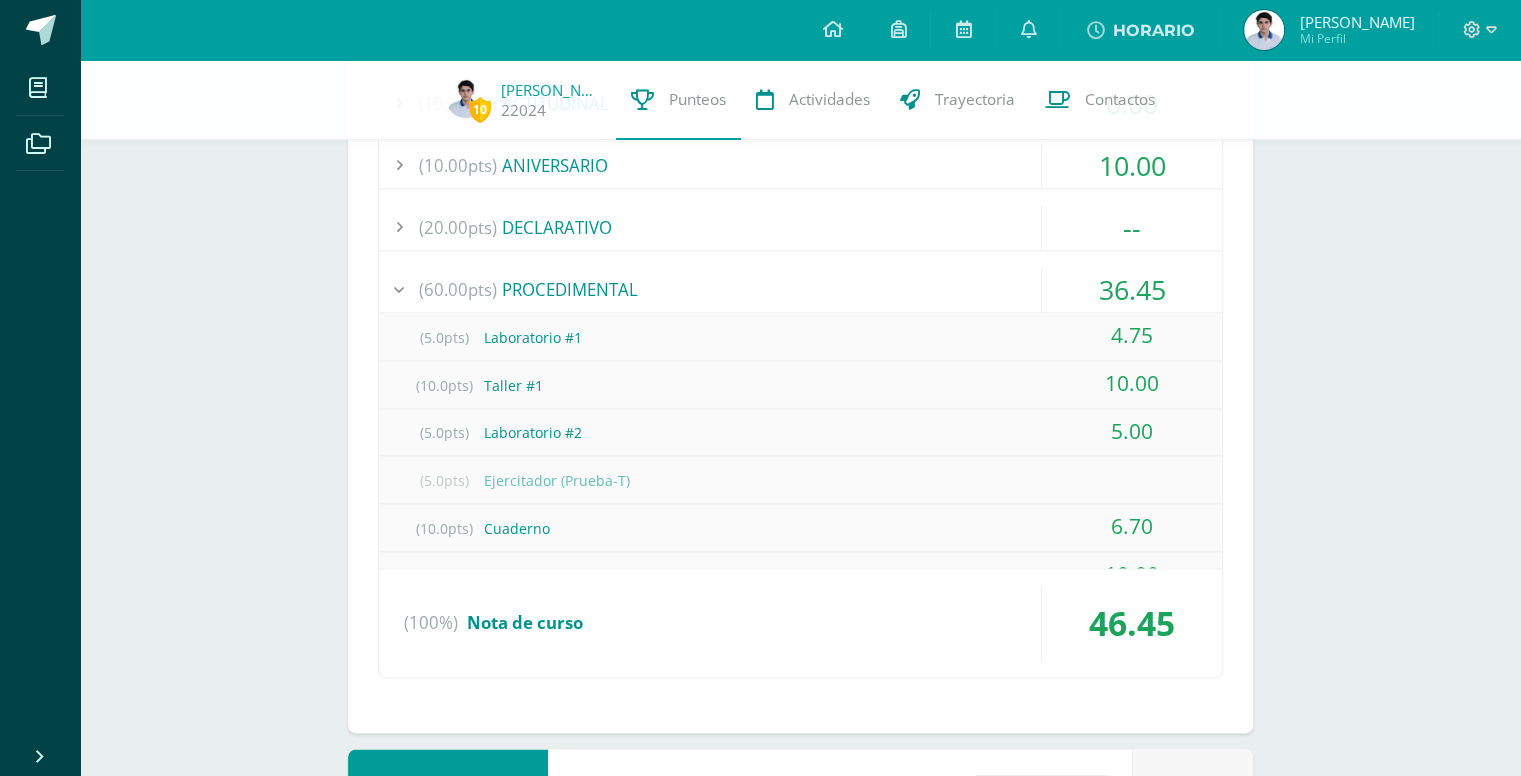 scroll, scrollTop: 2638, scrollLeft: 0, axis: vertical 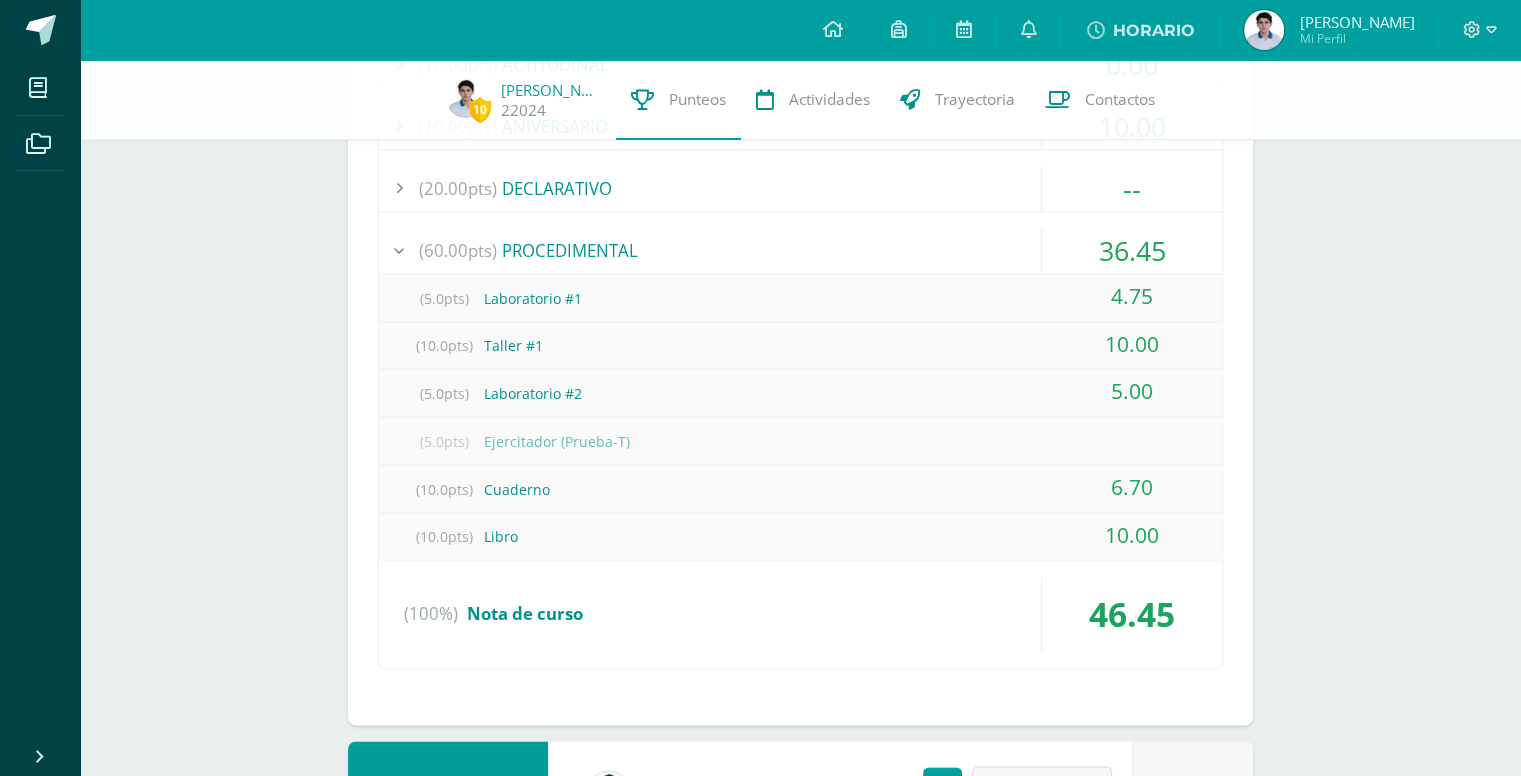 drag, startPoint x: 940, startPoint y: 437, endPoint x: 668, endPoint y: 438, distance: 272.00183 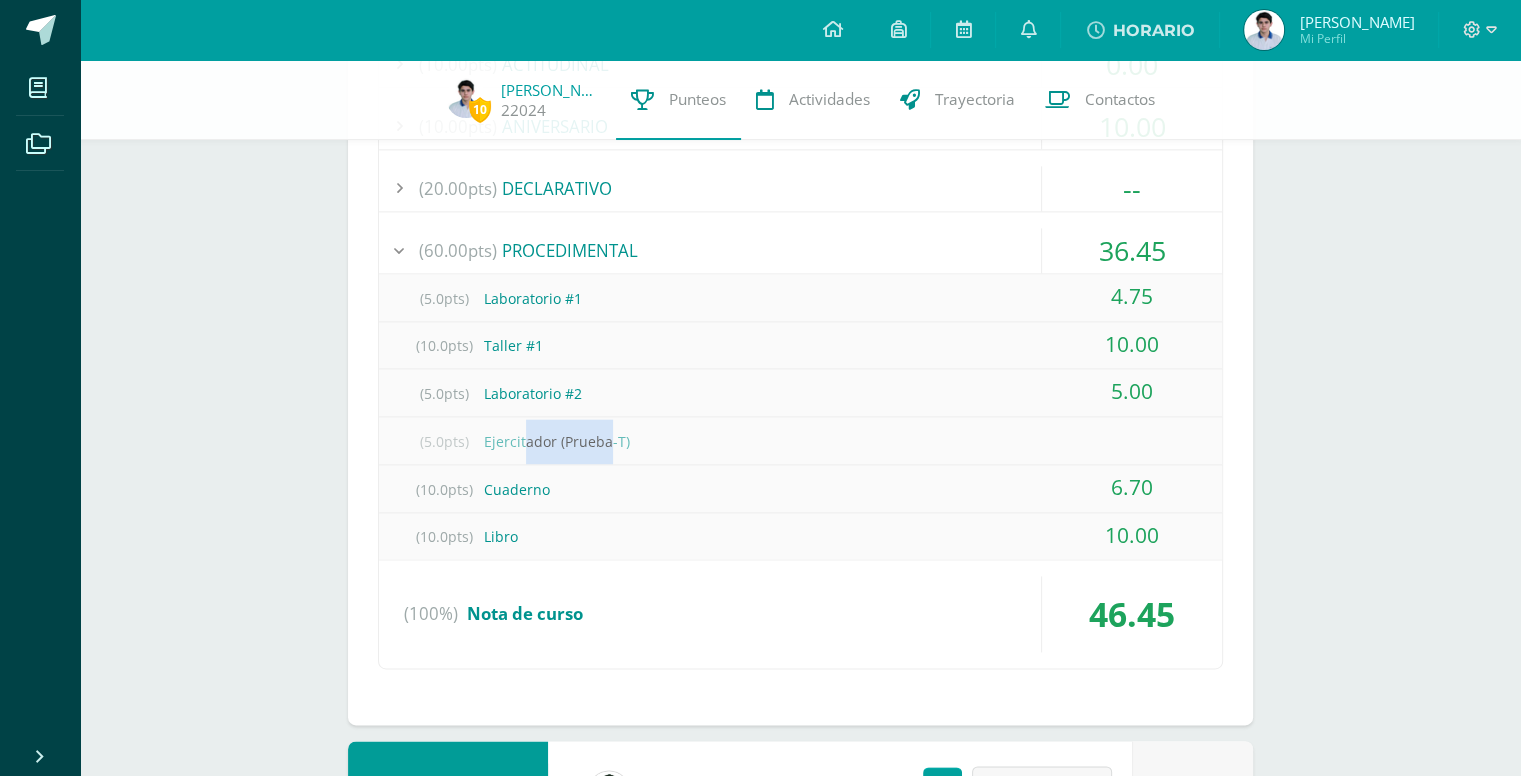 drag, startPoint x: 608, startPoint y: 445, endPoint x: 524, endPoint y: 433, distance: 84.85281 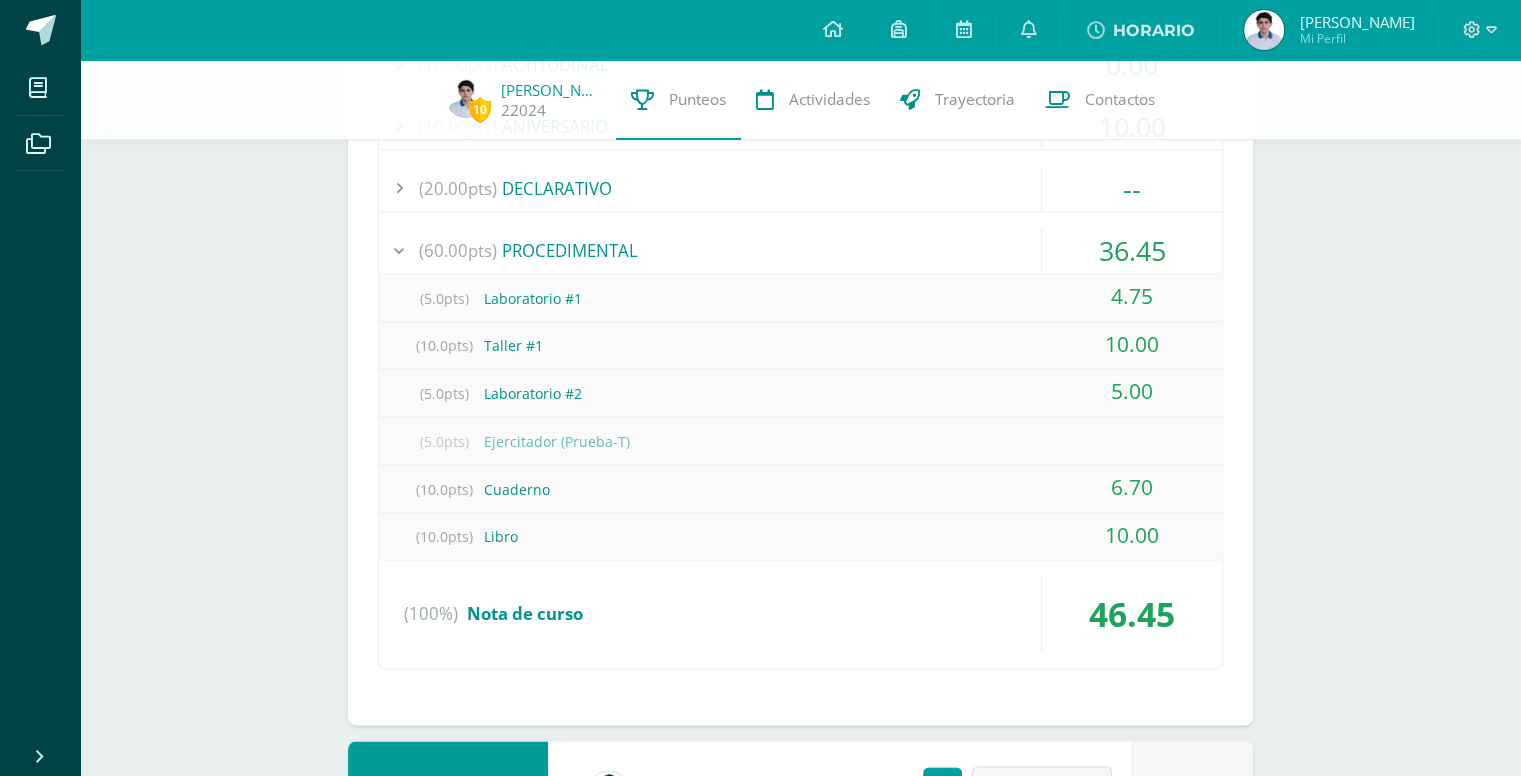 scroll, scrollTop: 2638, scrollLeft: 0, axis: vertical 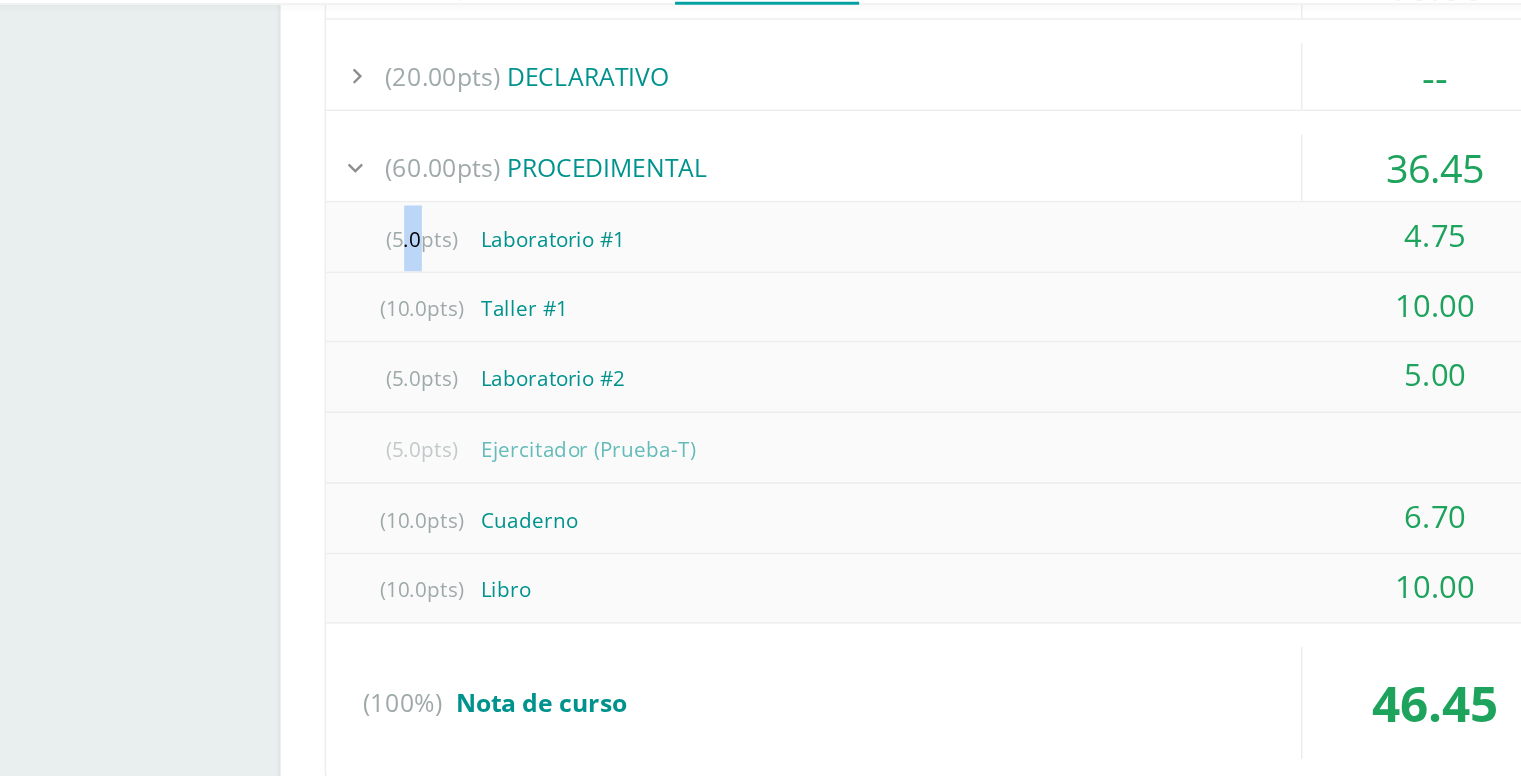 drag, startPoint x: 435, startPoint y: 290, endPoint x: 425, endPoint y: 311, distance: 23.259407 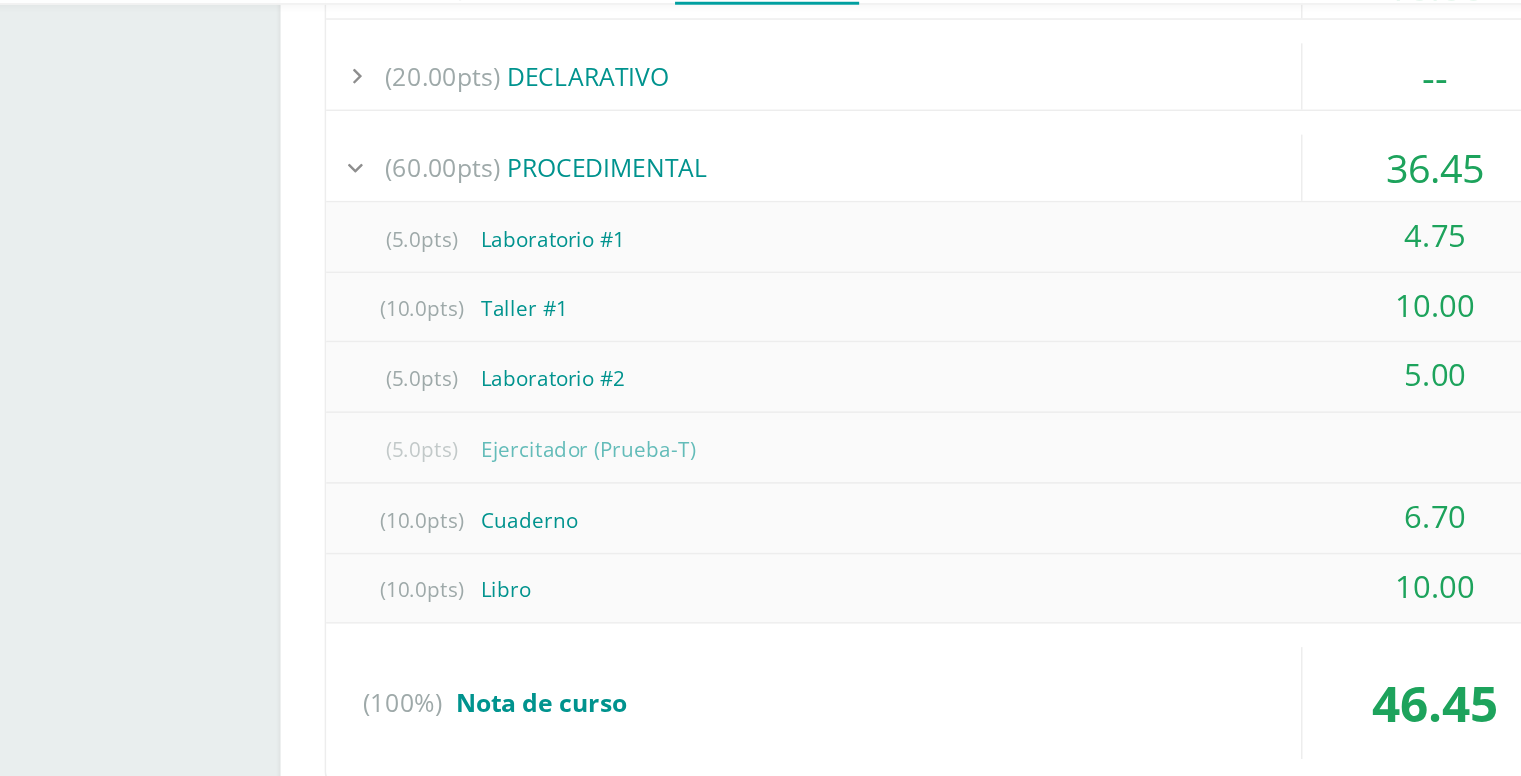 click on "(5.0pts)" at bounding box center (444, 393) 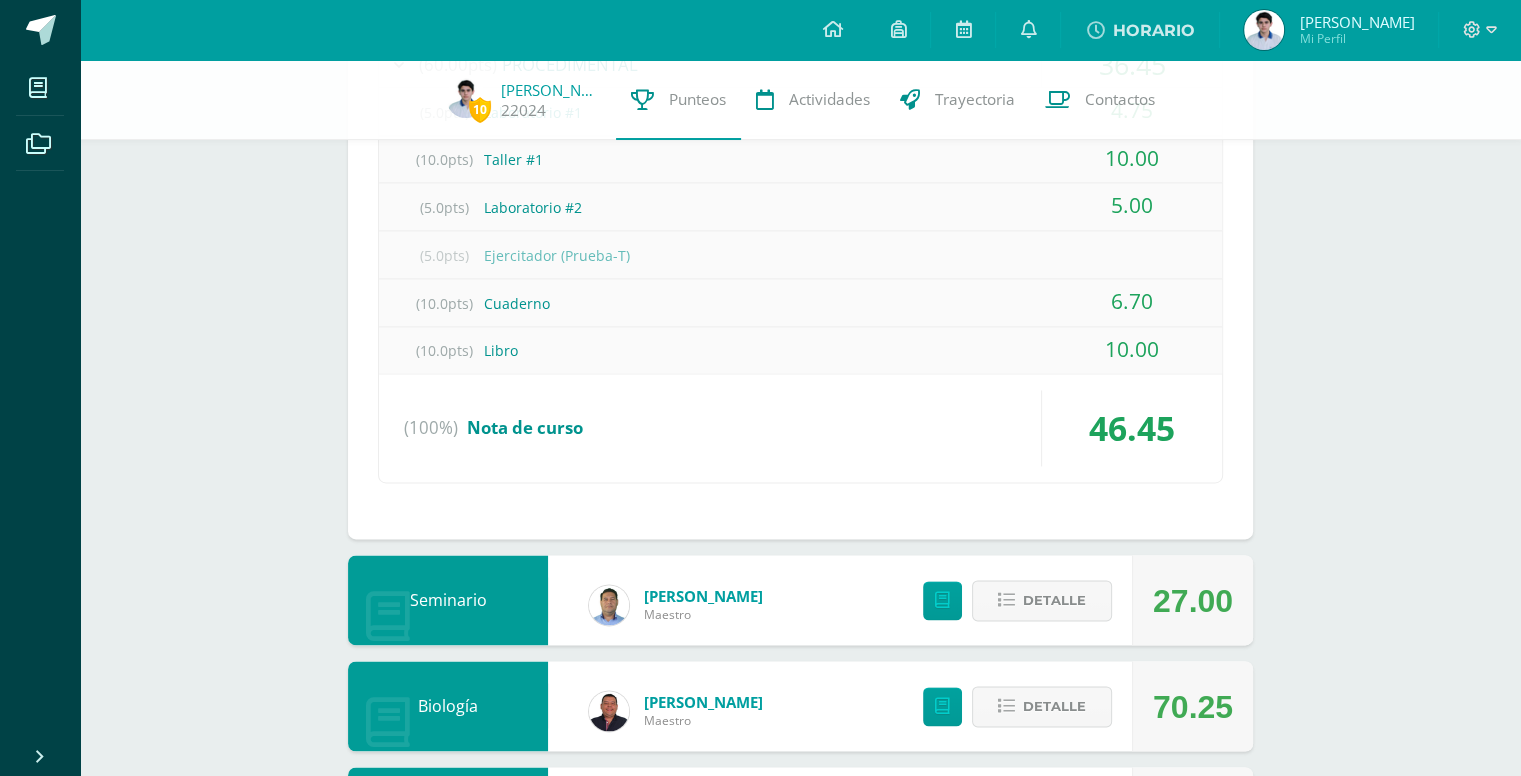 scroll, scrollTop: 2828, scrollLeft: 0, axis: vertical 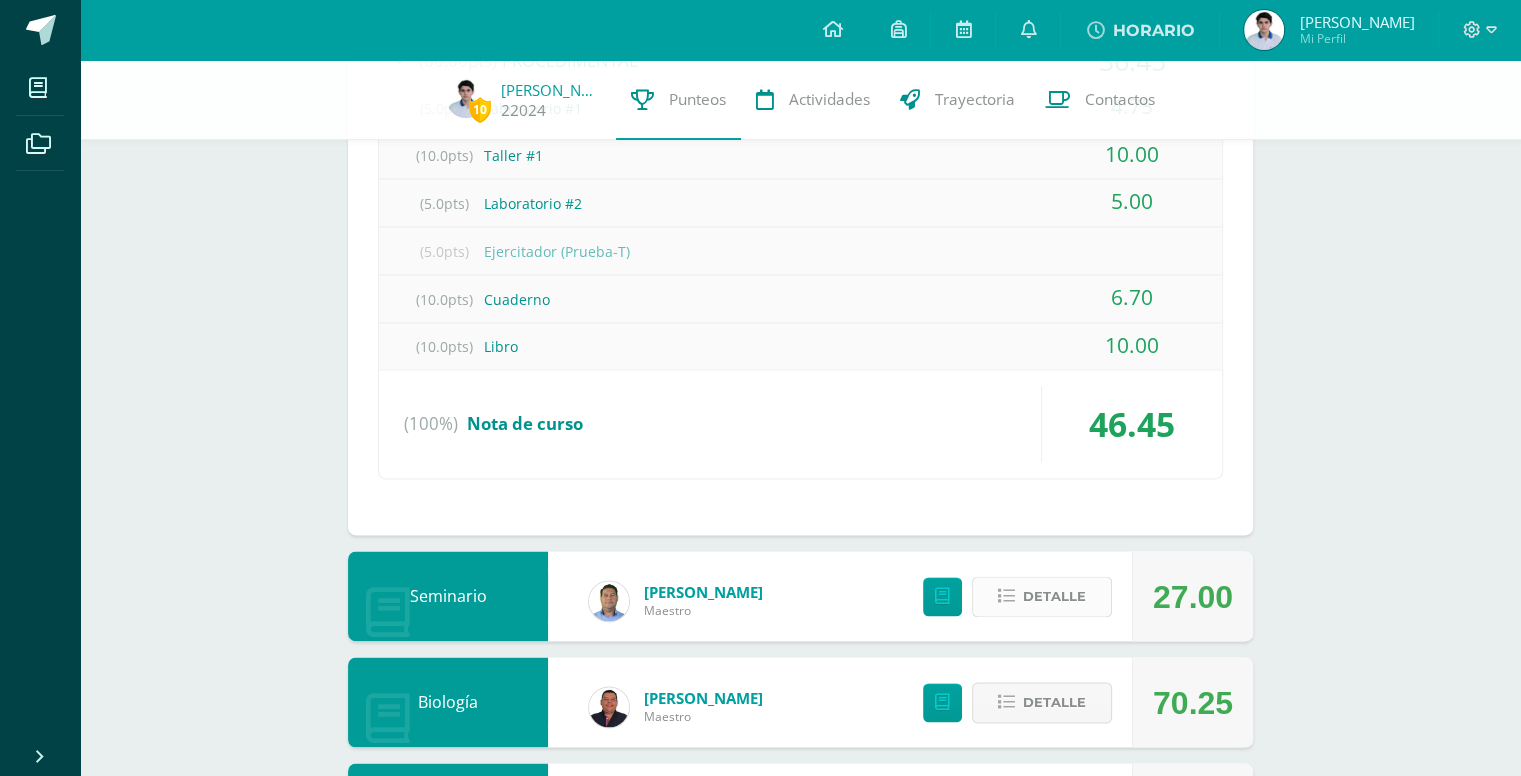 click on "Detalle" at bounding box center [1054, 596] 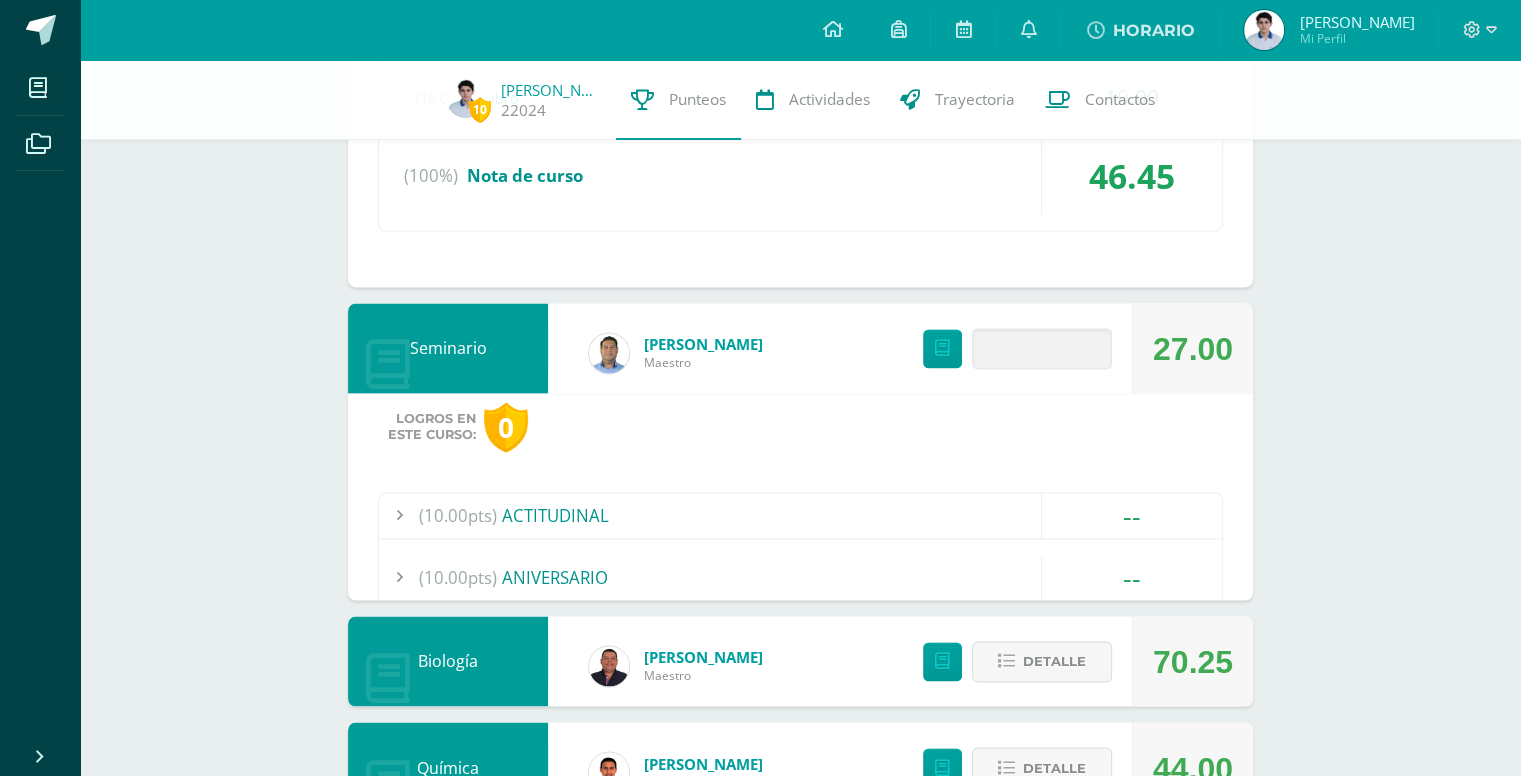 scroll, scrollTop: 3137, scrollLeft: 0, axis: vertical 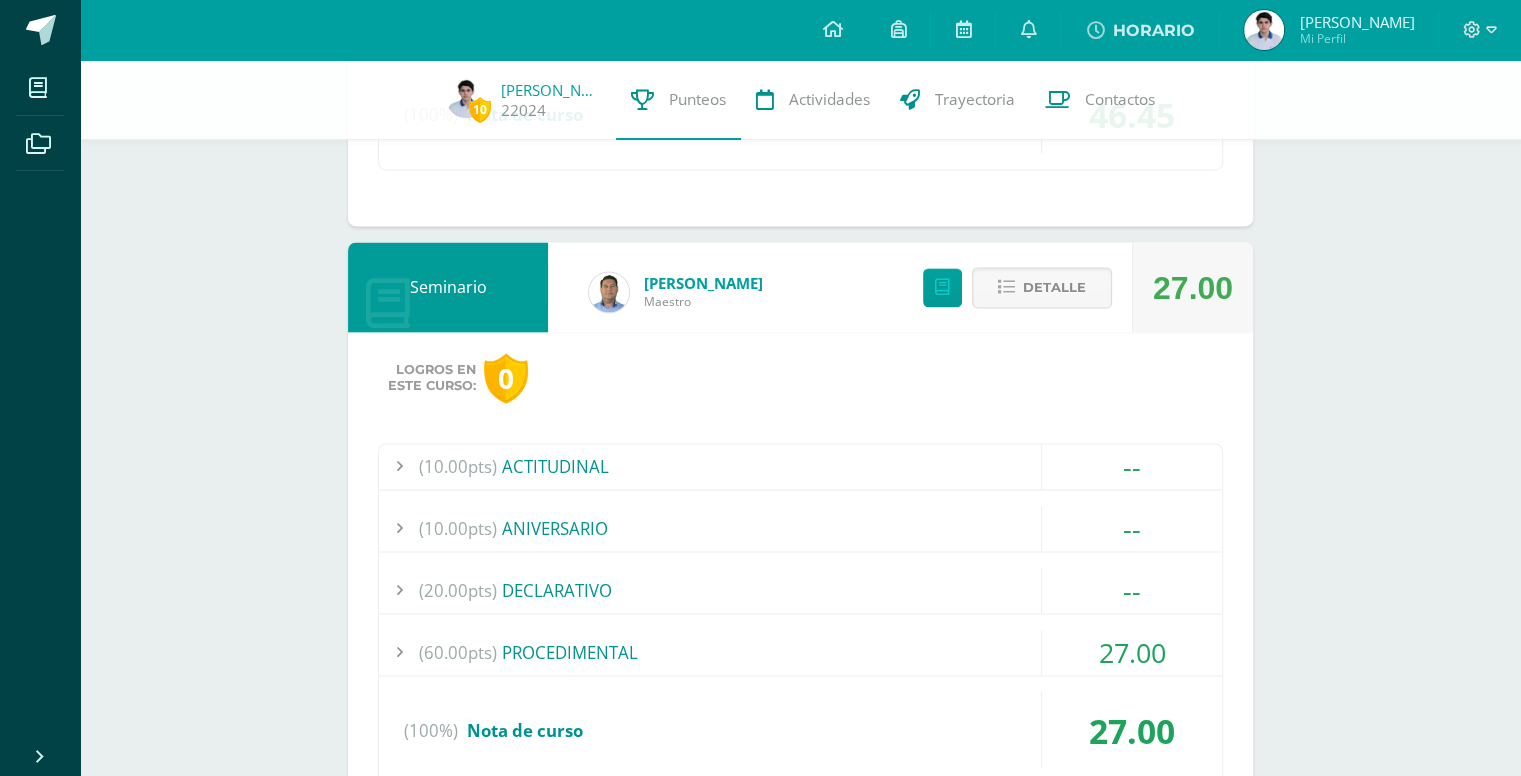 click on "(20.00pts)
DECLARATIVO" at bounding box center [800, 590] 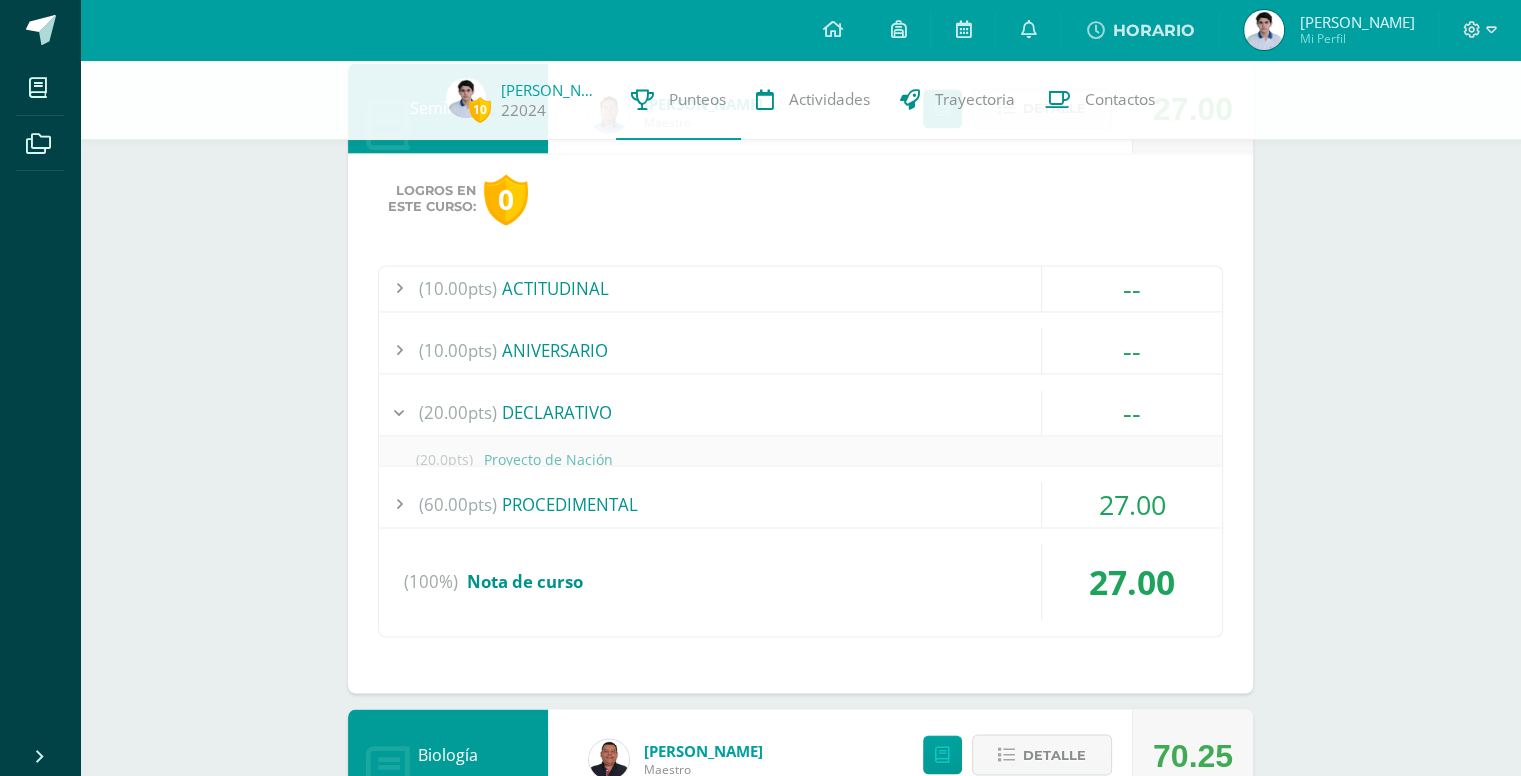 scroll, scrollTop: 3136, scrollLeft: 0, axis: vertical 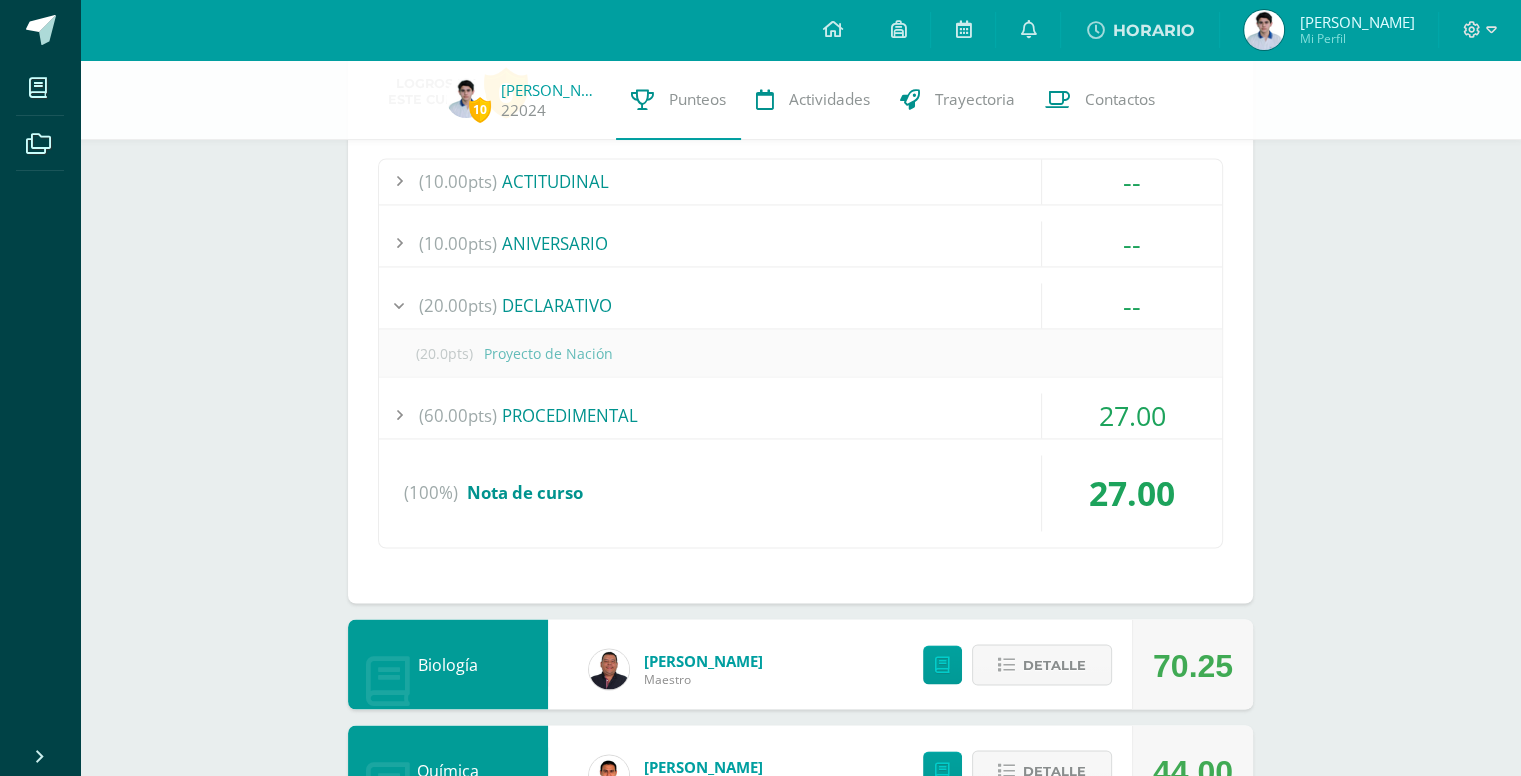 click on "(60.00pts)
PROCEDIMENTAL" at bounding box center (800, 415) 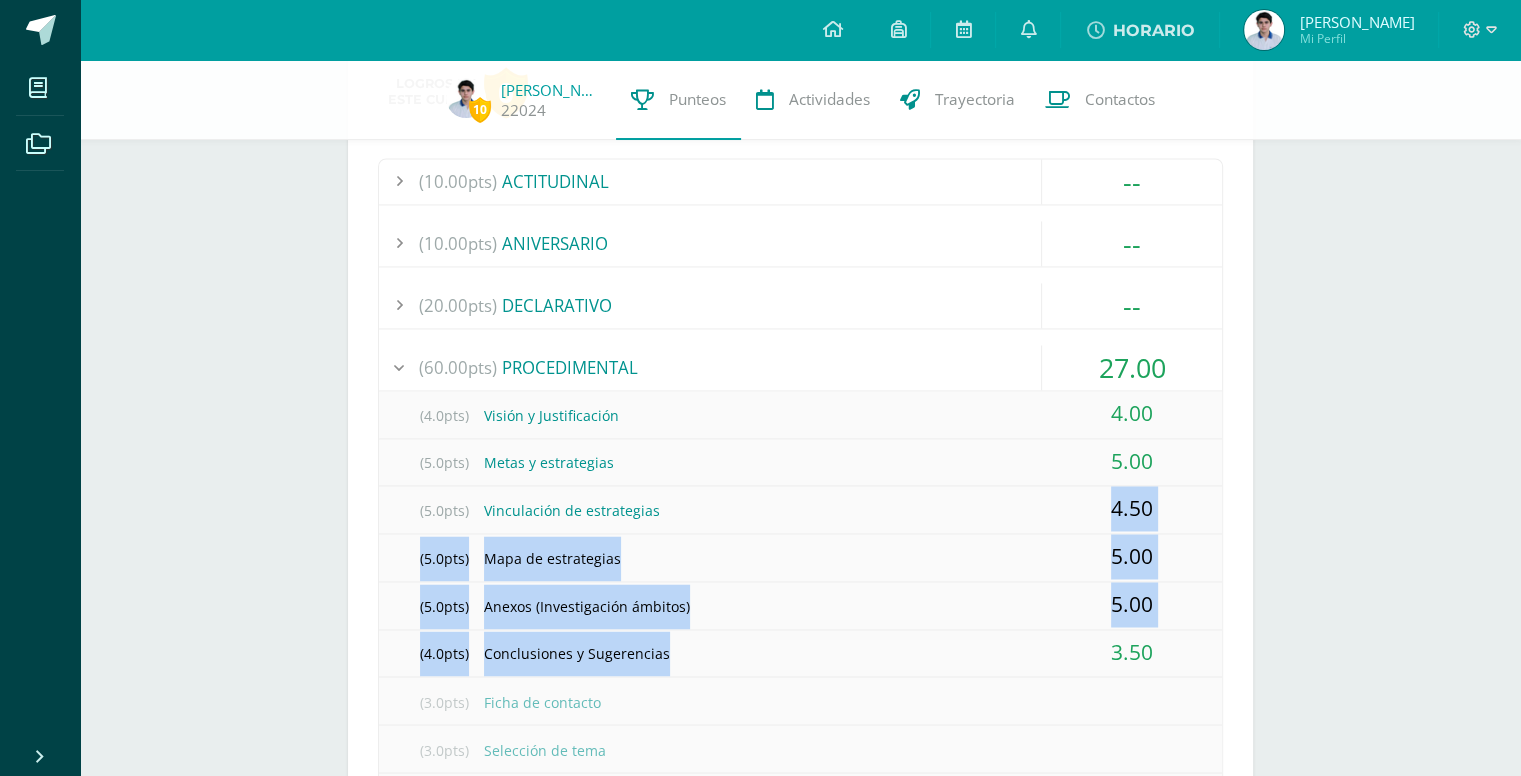 drag, startPoint x: 924, startPoint y: 511, endPoint x: 794, endPoint y: 637, distance: 181.04143 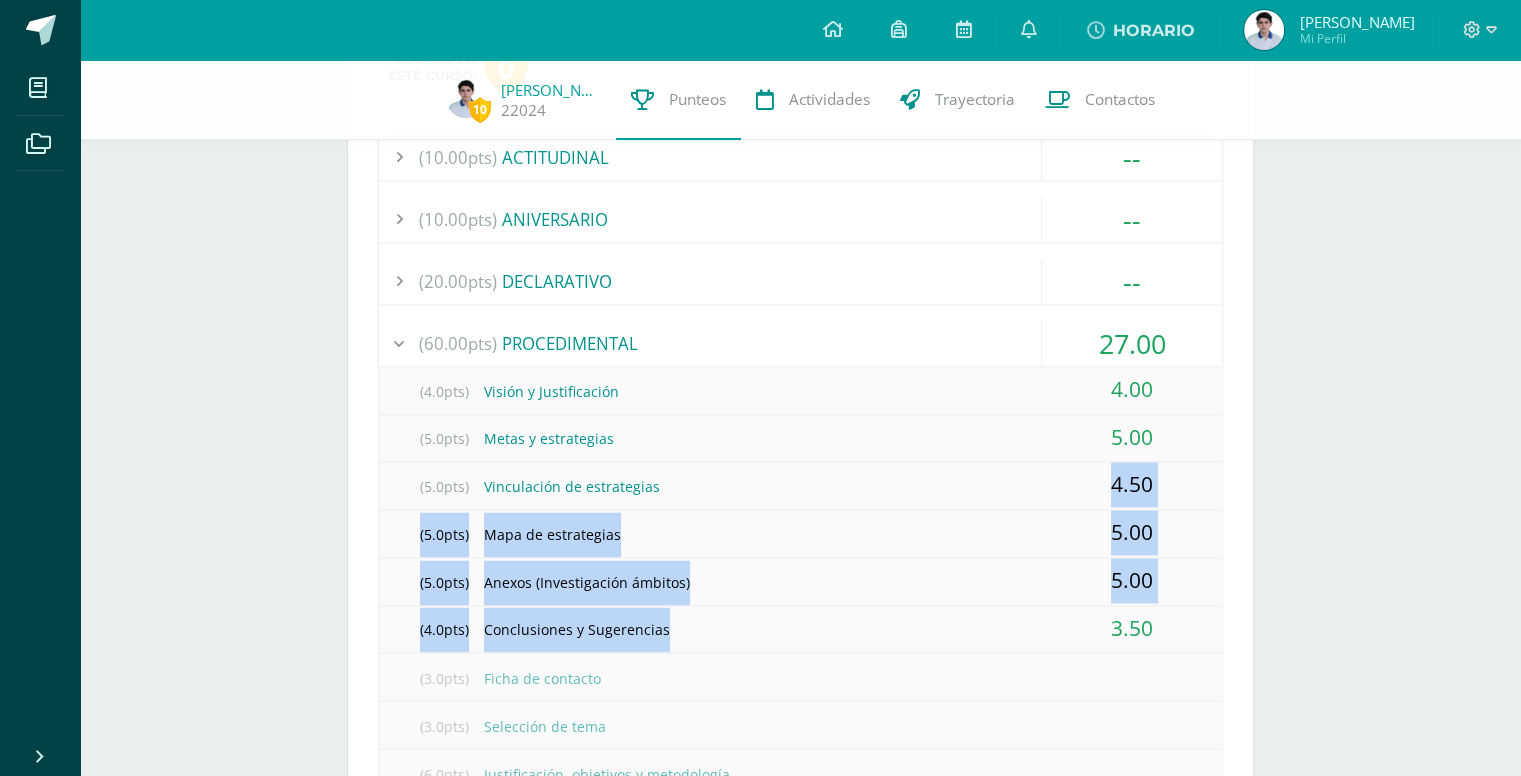 scroll, scrollTop: 3188, scrollLeft: 0, axis: vertical 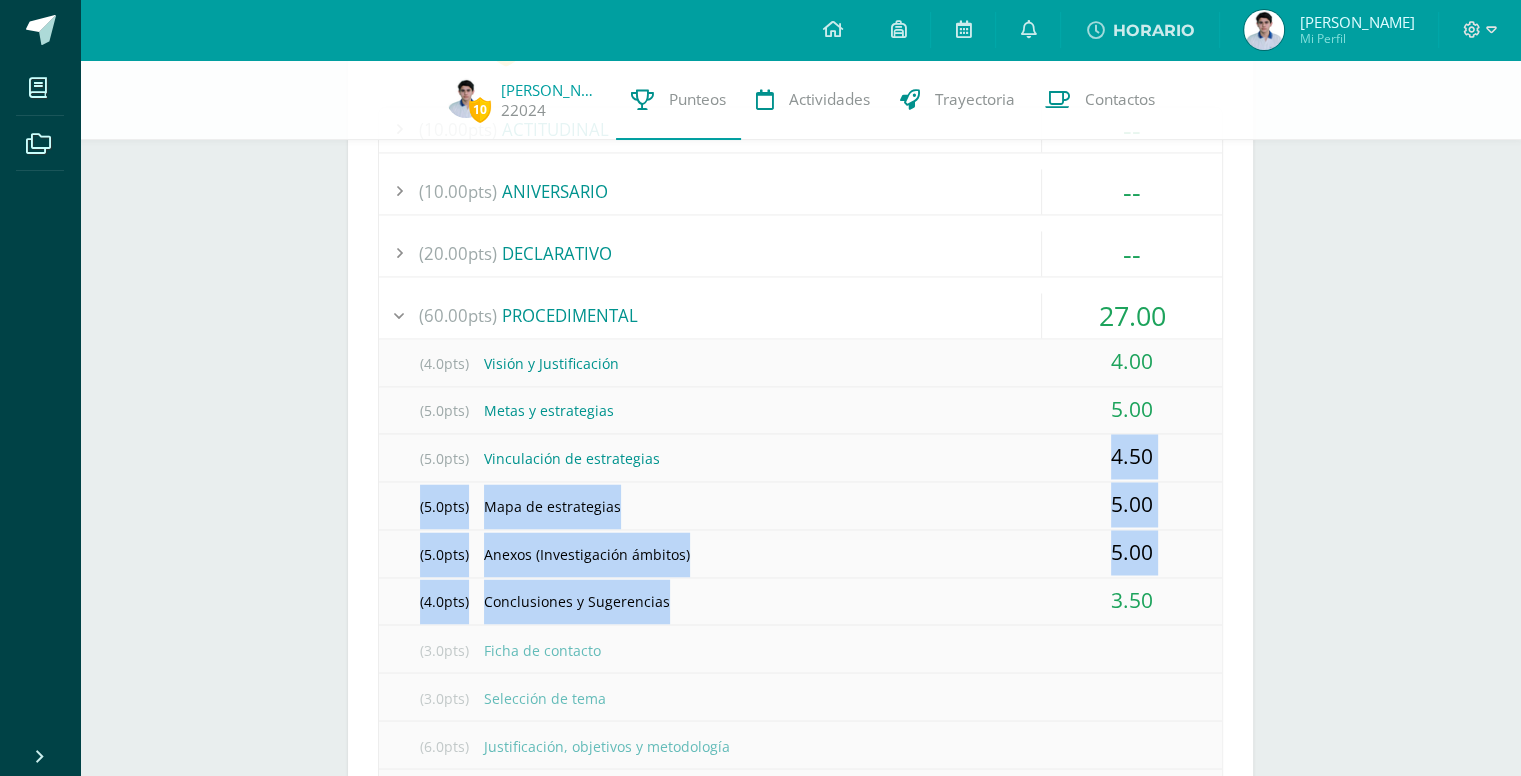 drag, startPoint x: 796, startPoint y: 632, endPoint x: 780, endPoint y: 543, distance: 90.426765 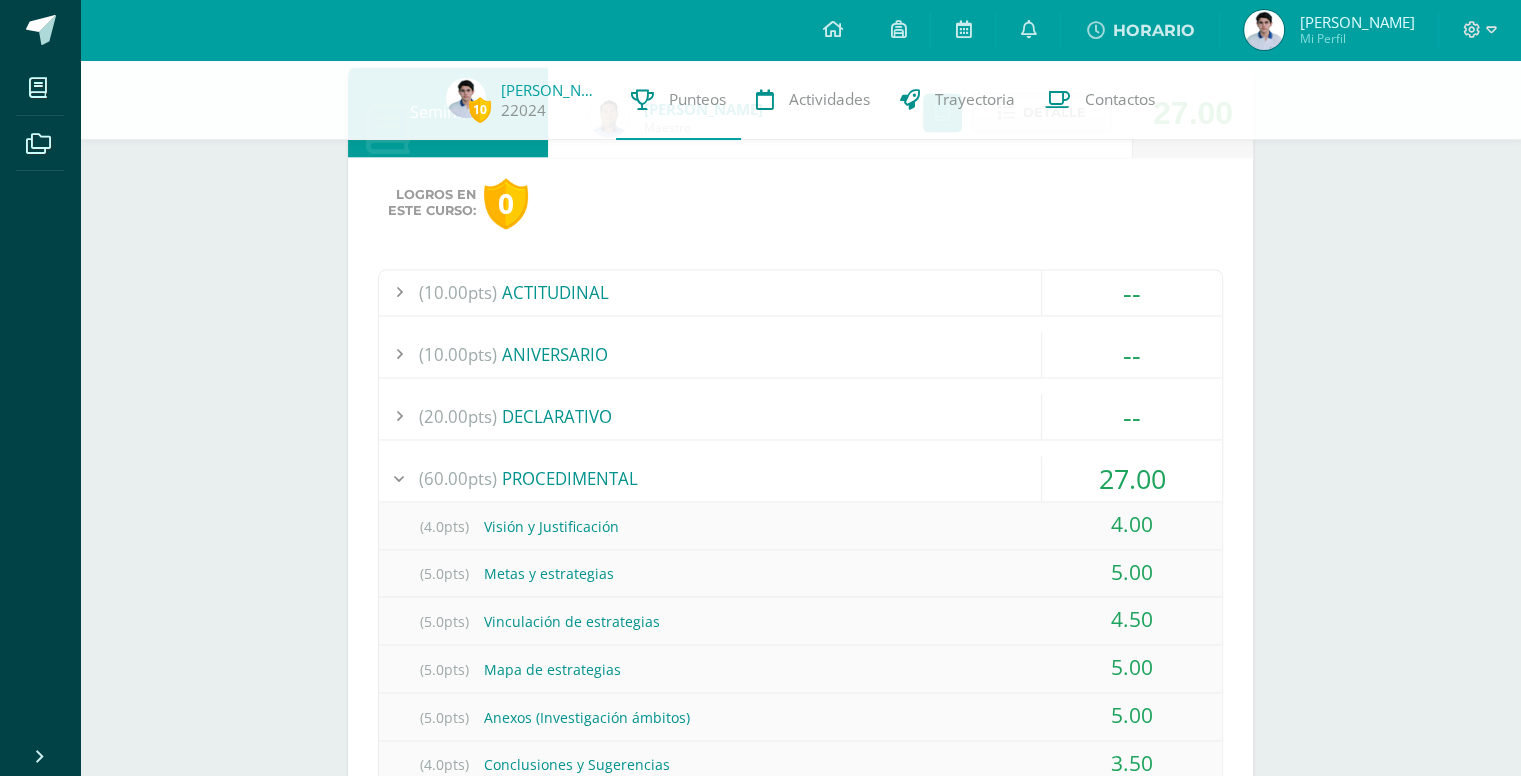 scroll, scrollTop: 2989, scrollLeft: 0, axis: vertical 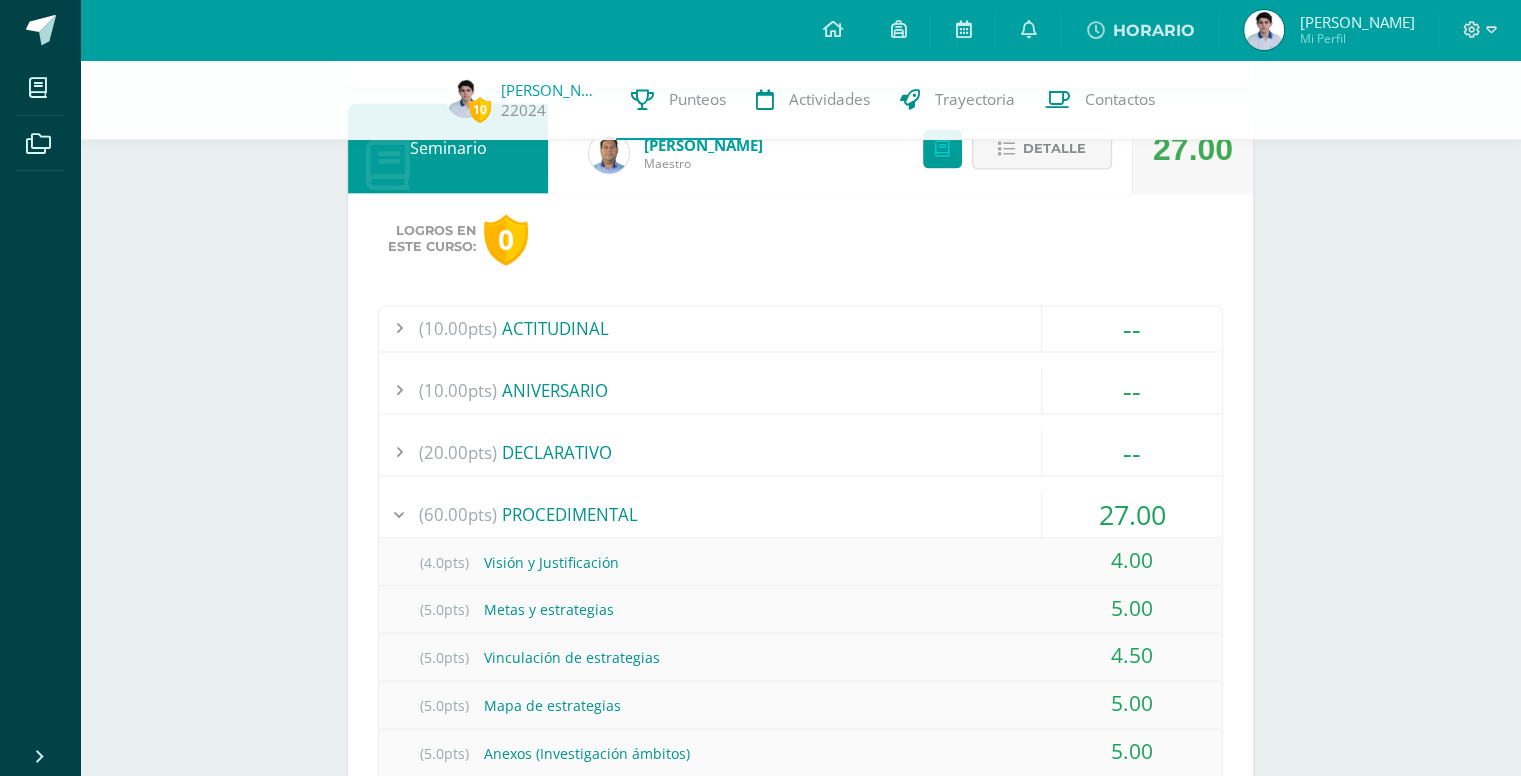 click on "(60.00pts)
PROCEDIMENTAL" at bounding box center (800, 514) 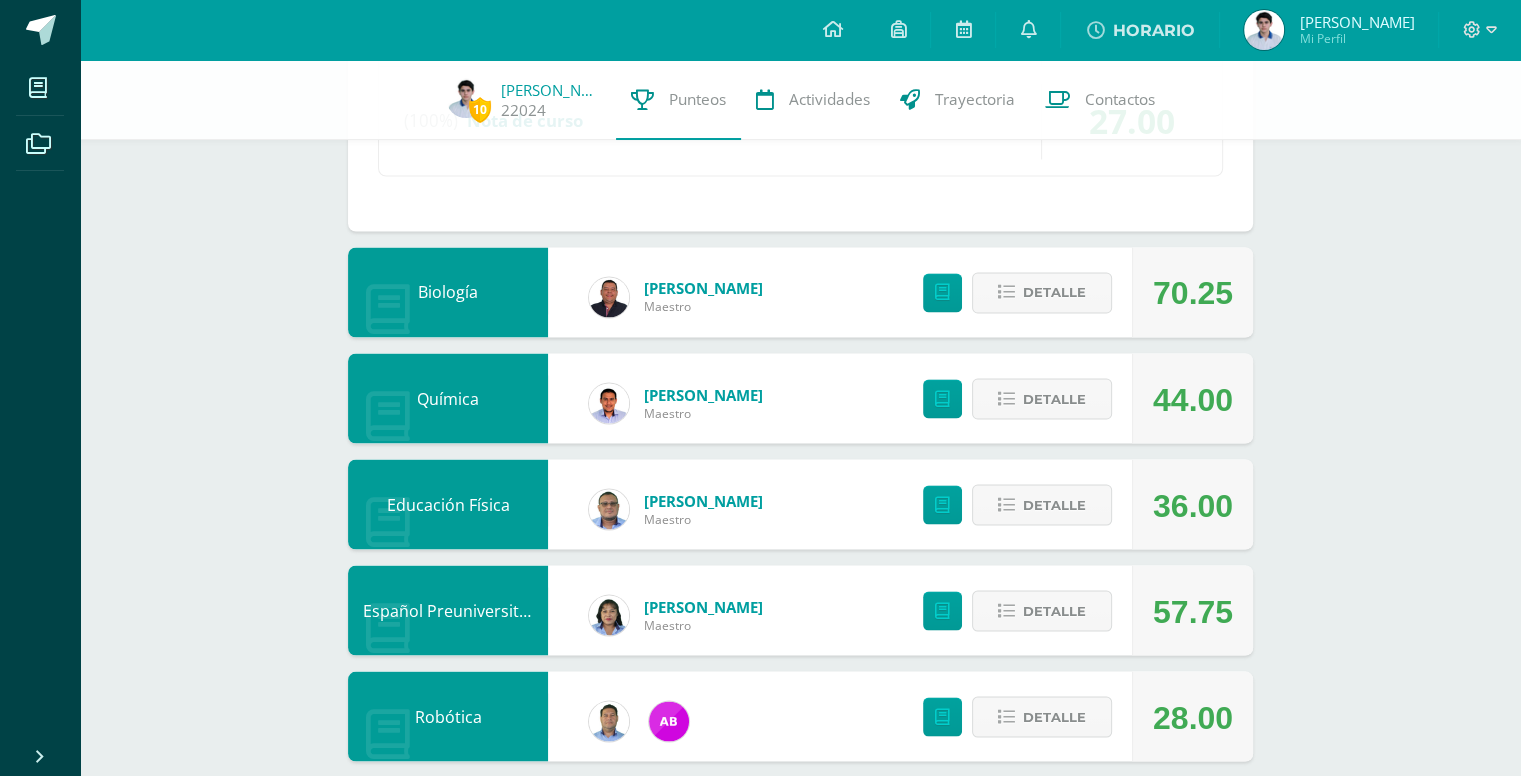 scroll, scrollTop: 3468, scrollLeft: 0, axis: vertical 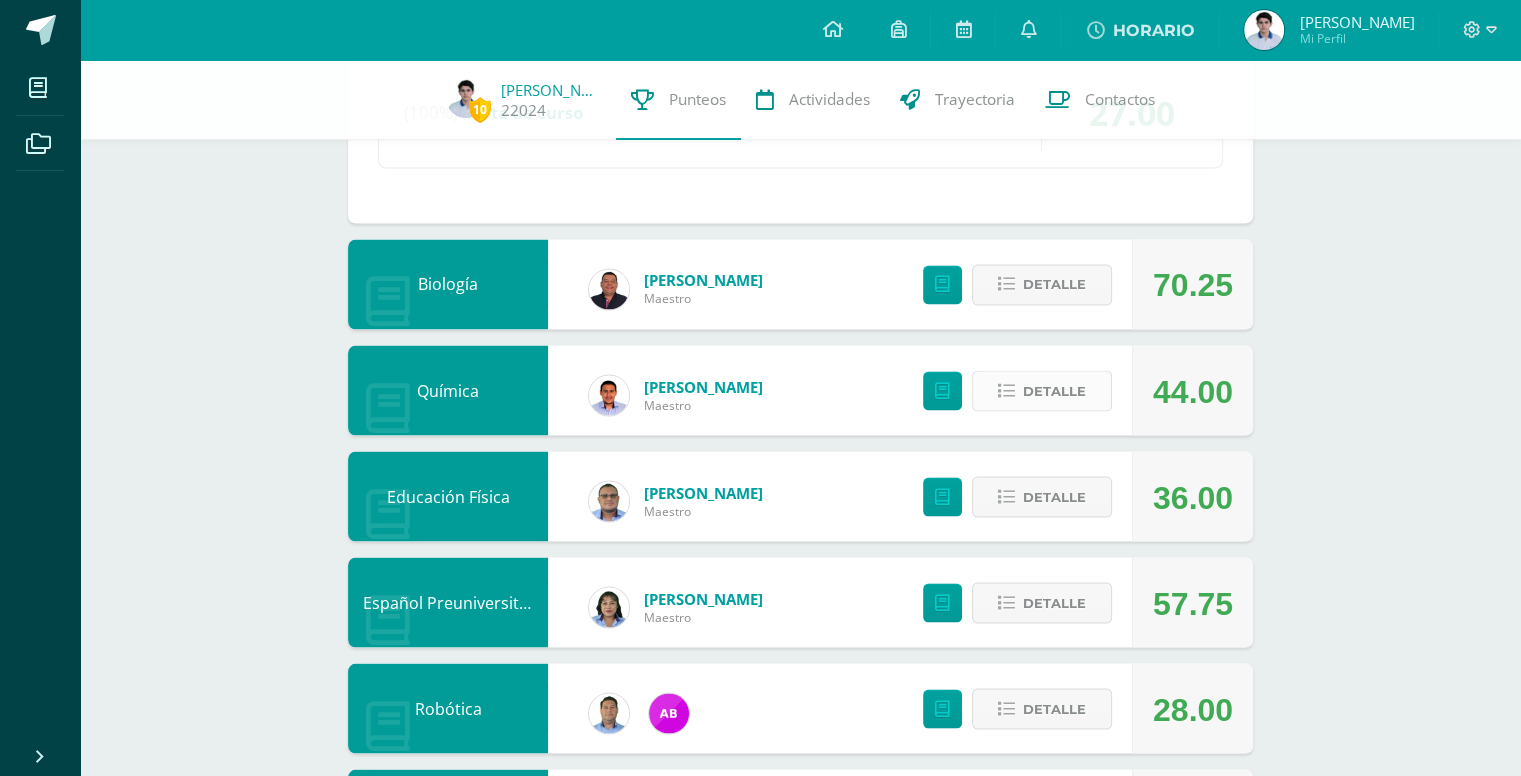click on "Detalle" at bounding box center (1042, 390) 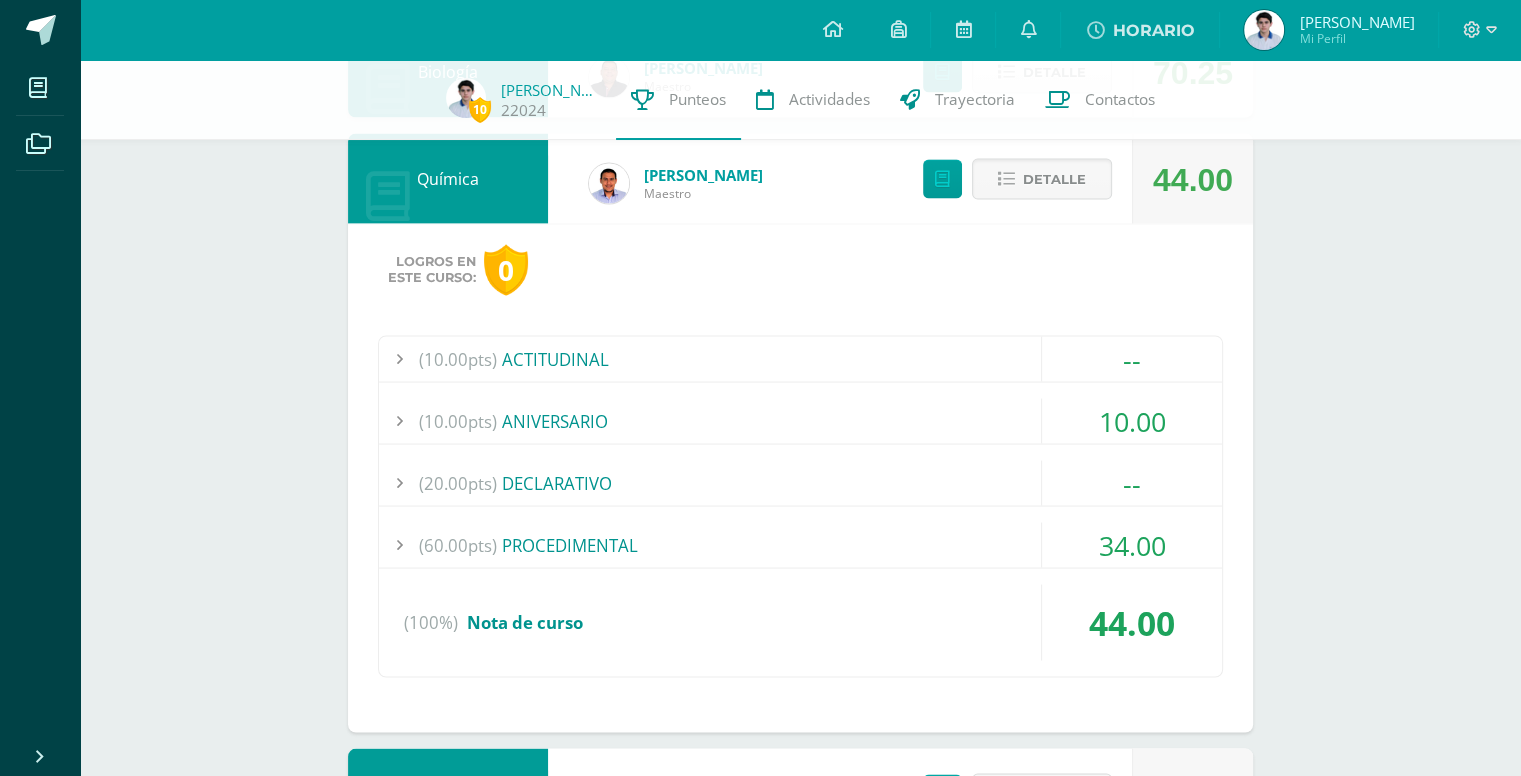 scroll, scrollTop: 3685, scrollLeft: 0, axis: vertical 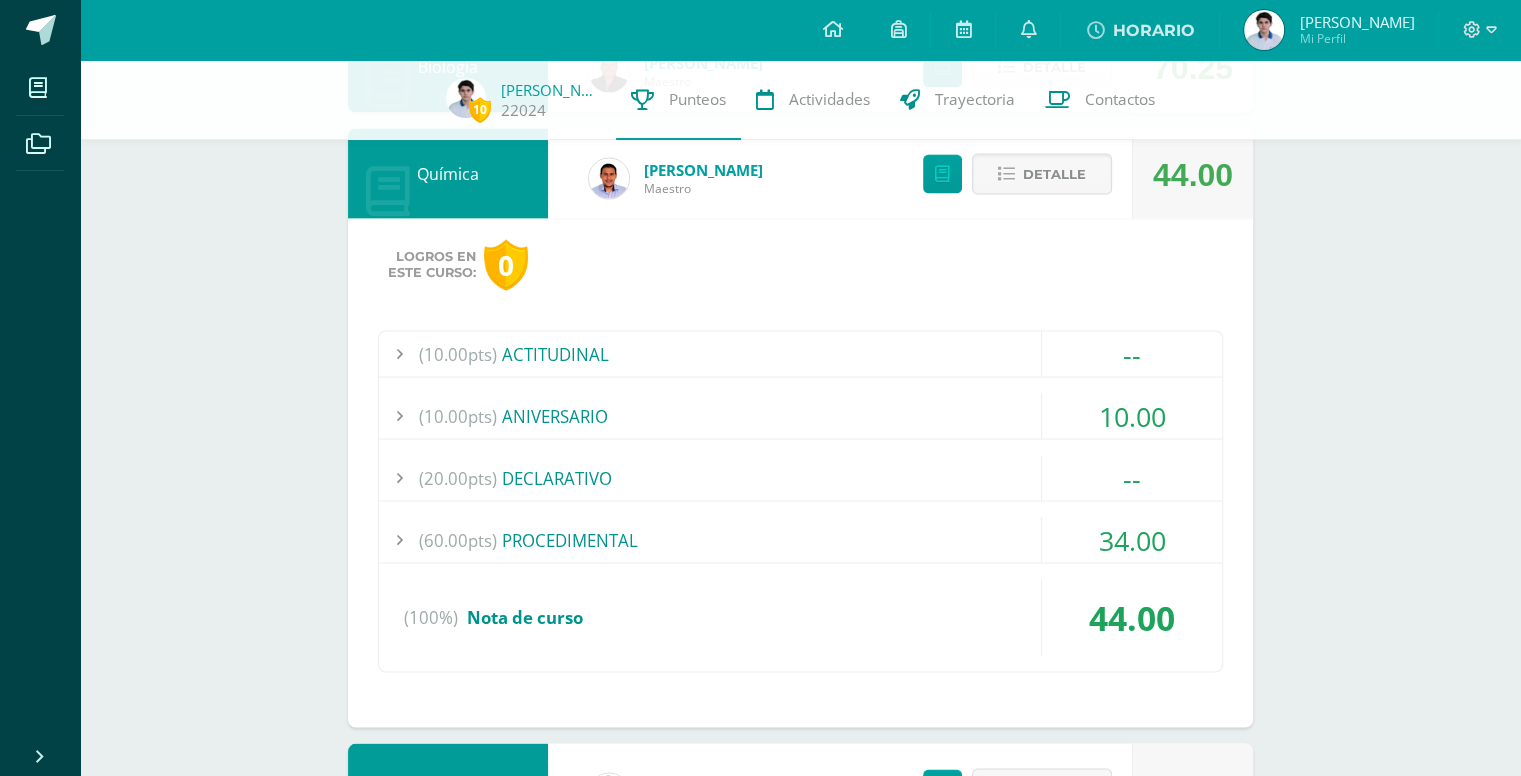 click on "(60.00pts)
PROCEDIMENTAL" at bounding box center (800, 539) 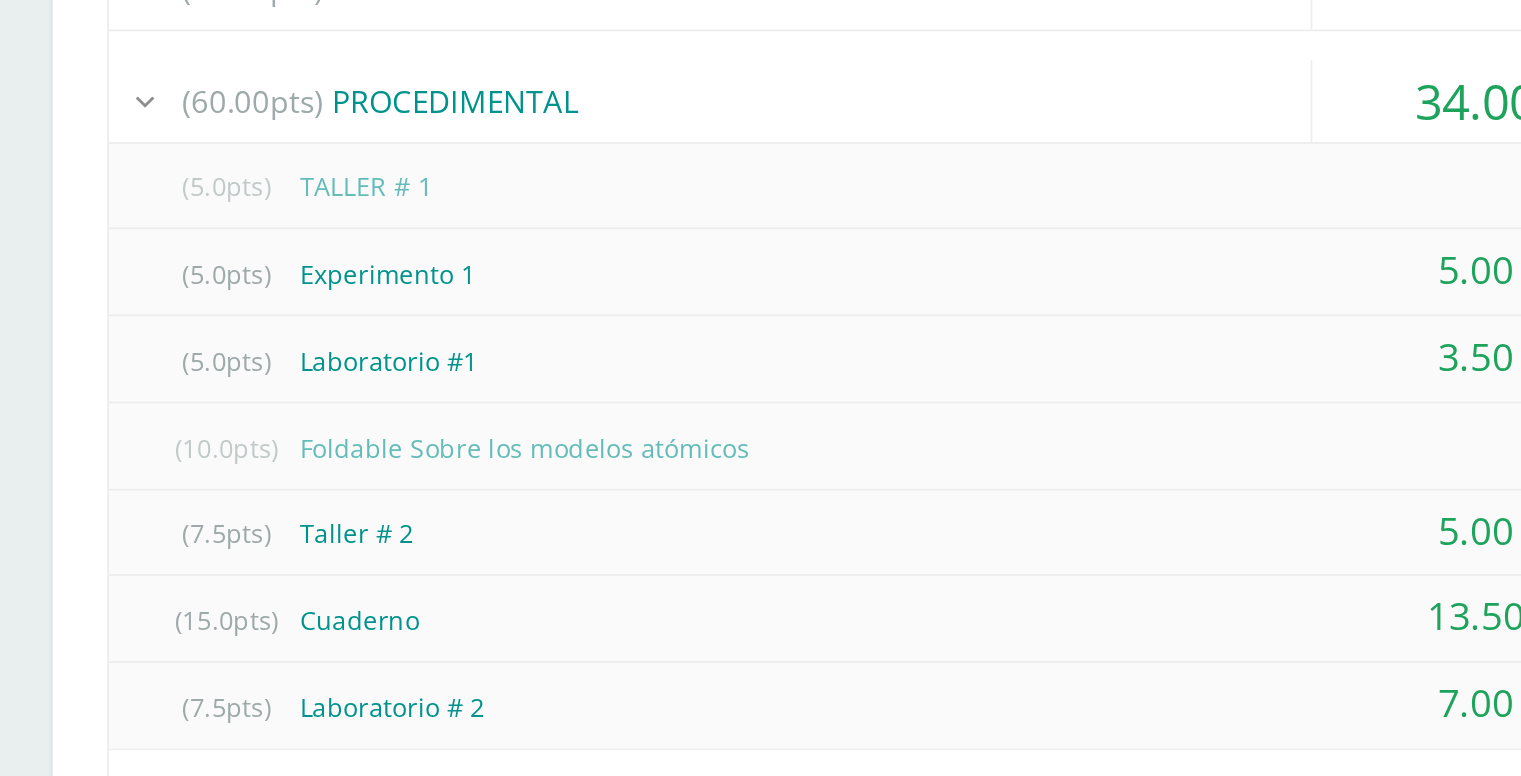 scroll, scrollTop: 3901, scrollLeft: 0, axis: vertical 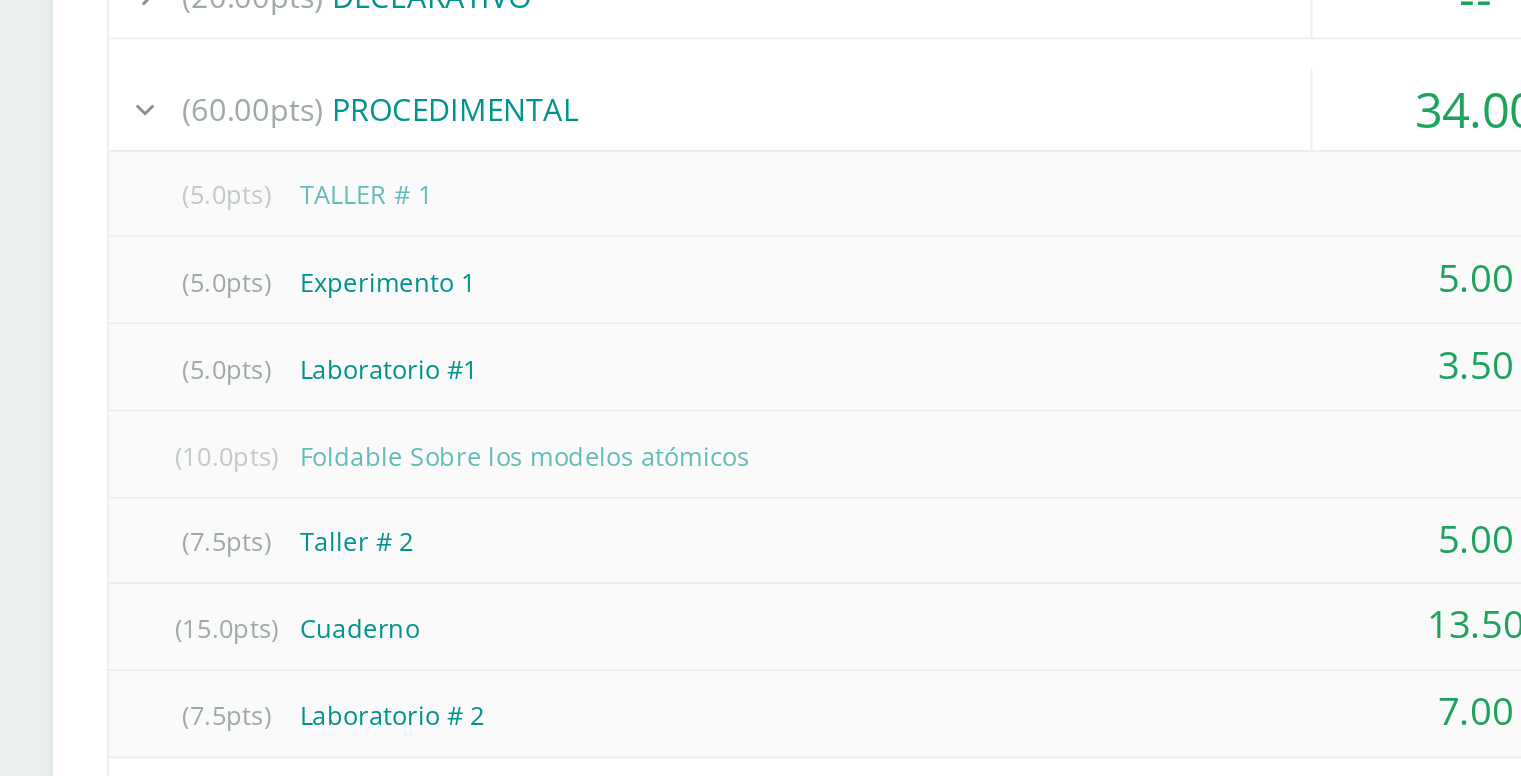 click on "(5.0pts)  TALLER # 1" at bounding box center [800, 370] 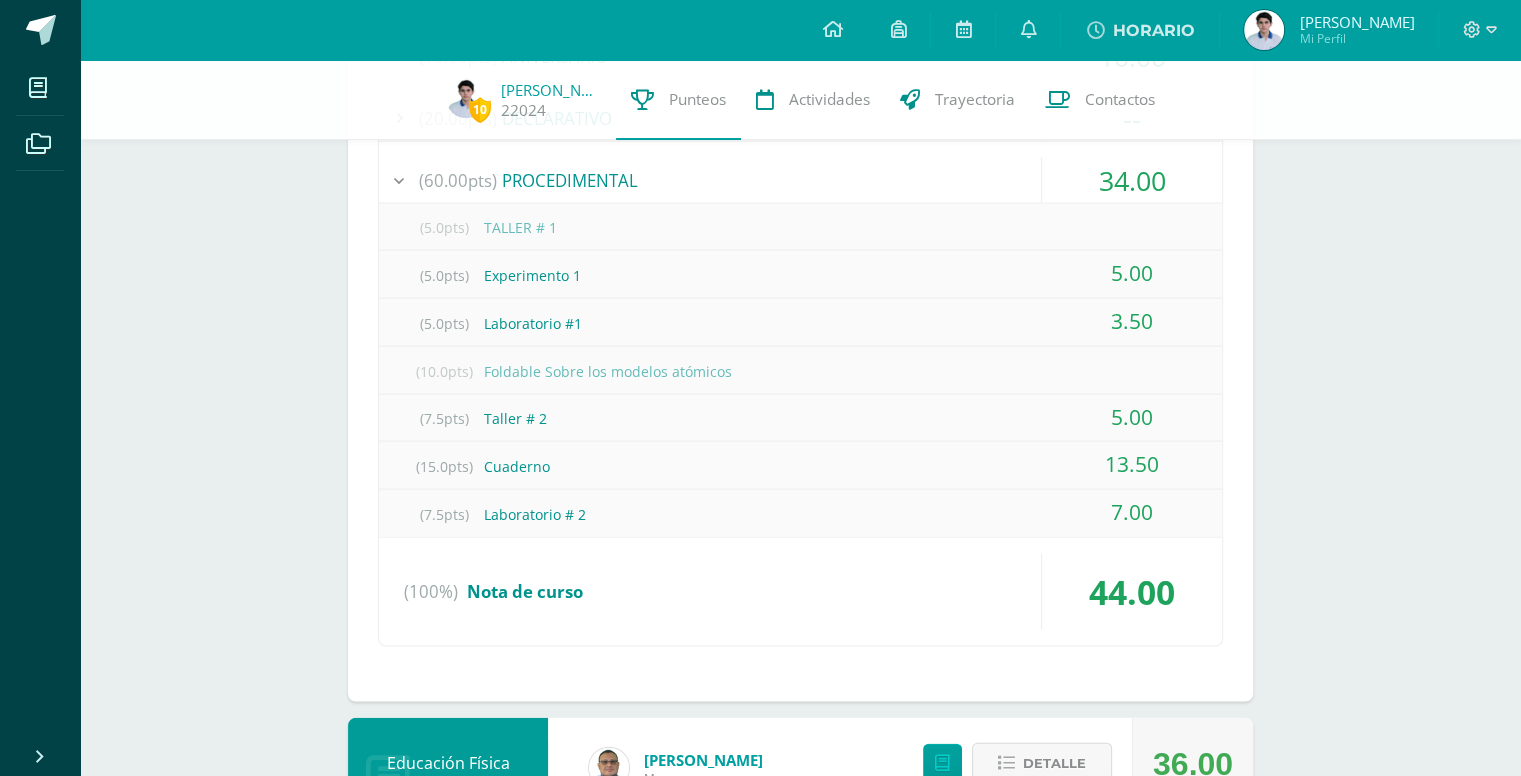 scroll, scrollTop: 4130, scrollLeft: 0, axis: vertical 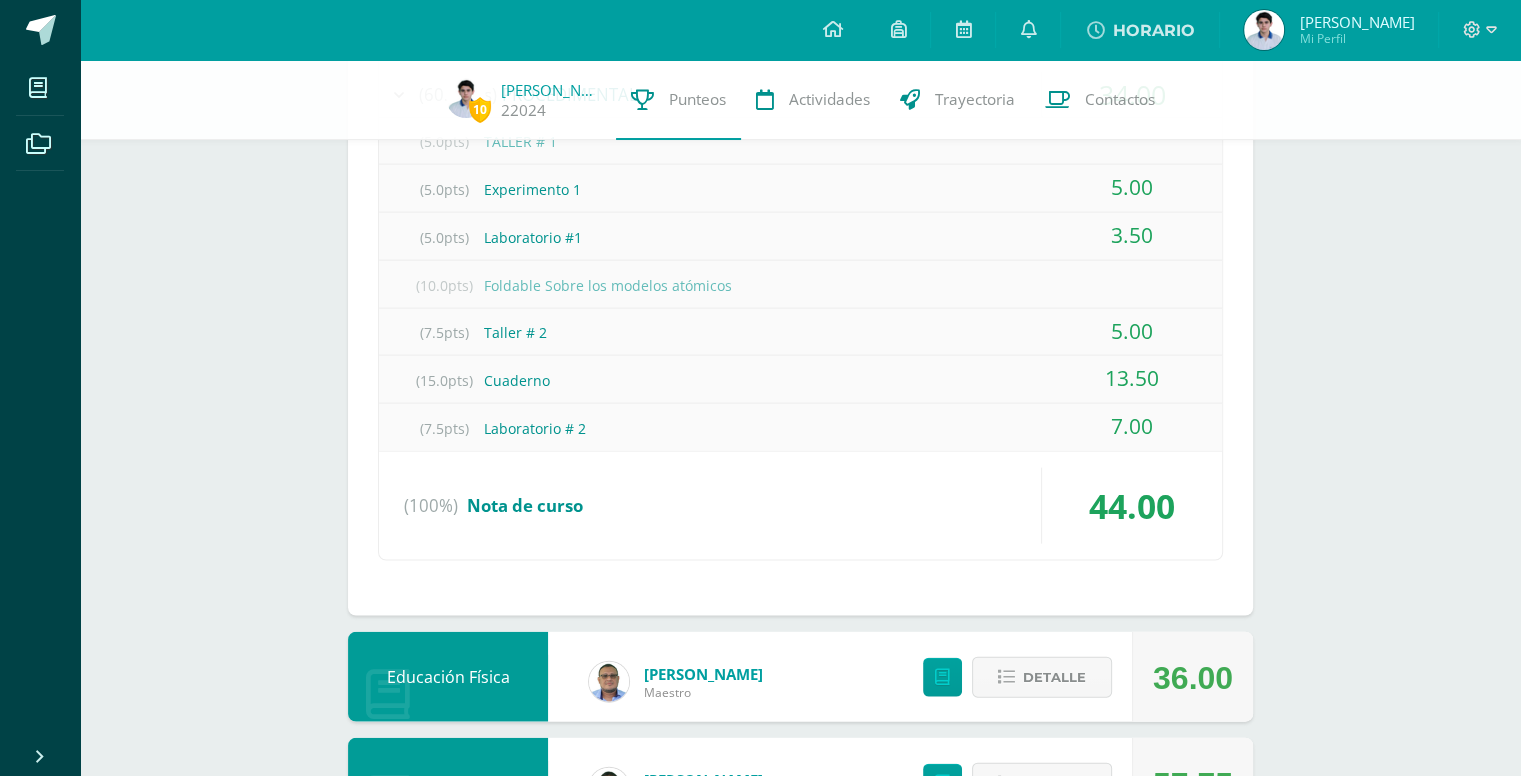 click on "Maestro" at bounding box center [703, 692] 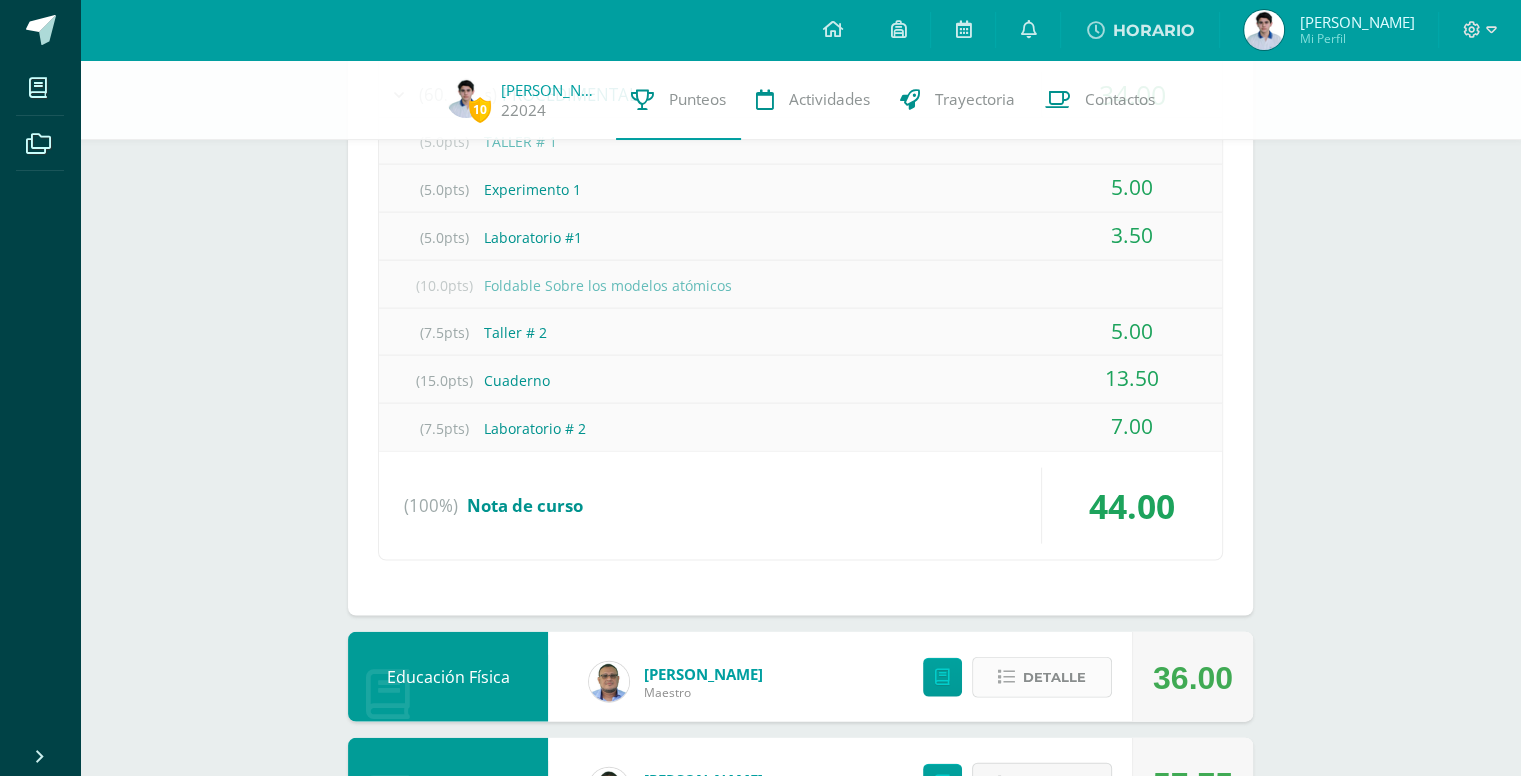 click on "Detalle" at bounding box center [1042, 677] 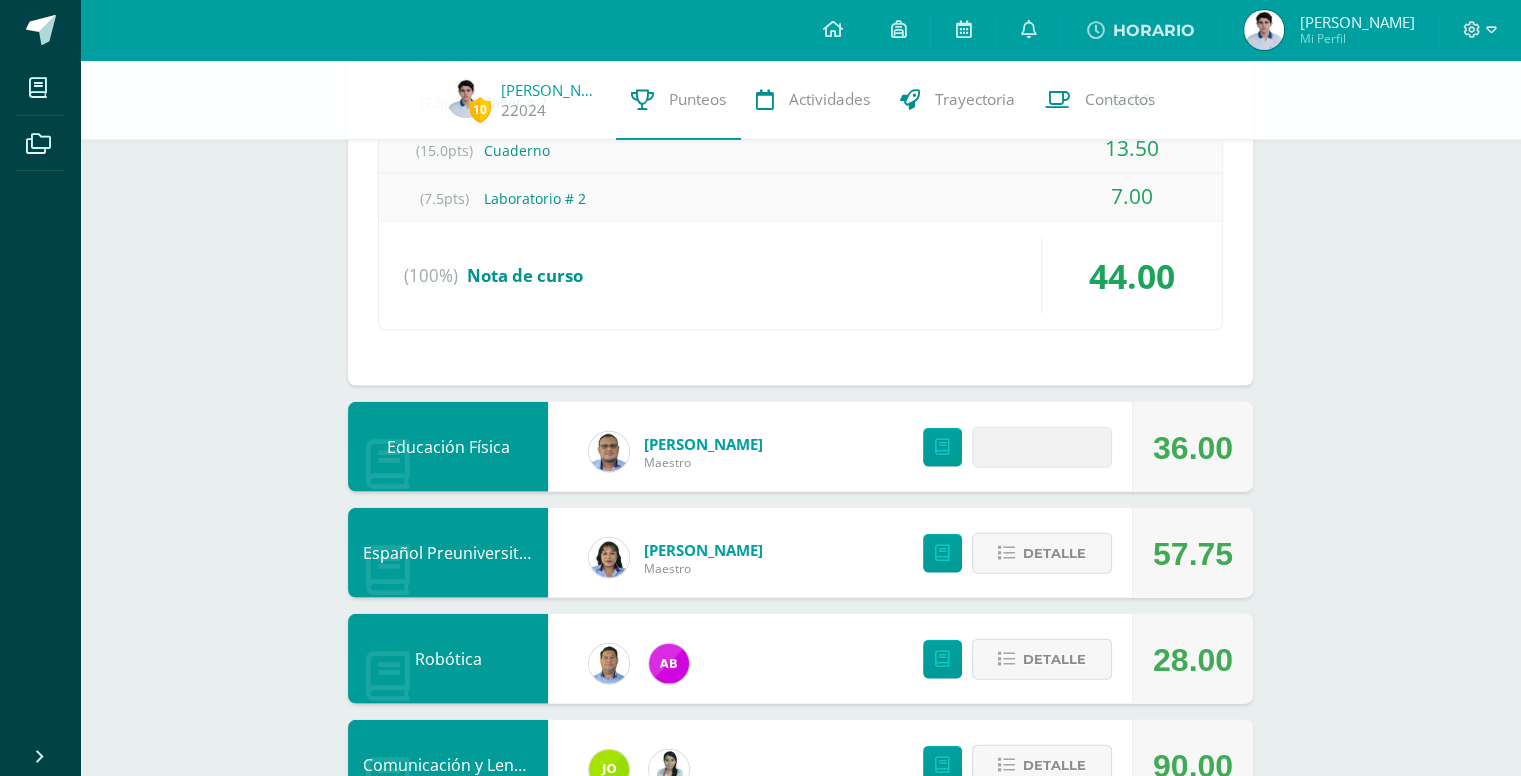 scroll, scrollTop: 4368, scrollLeft: 0, axis: vertical 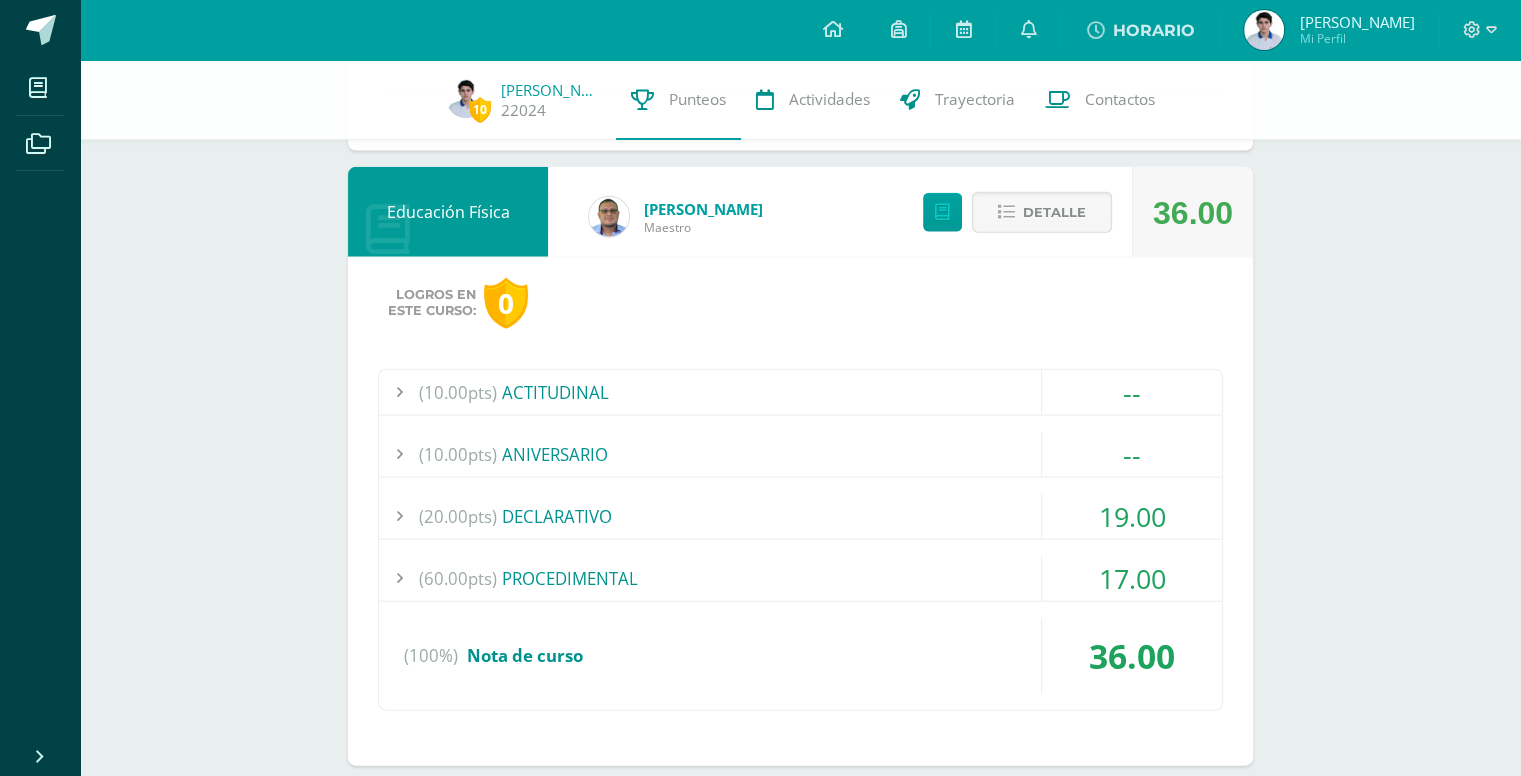 click on "(60.00pts)
PROCEDIMENTAL" at bounding box center (800, 578) 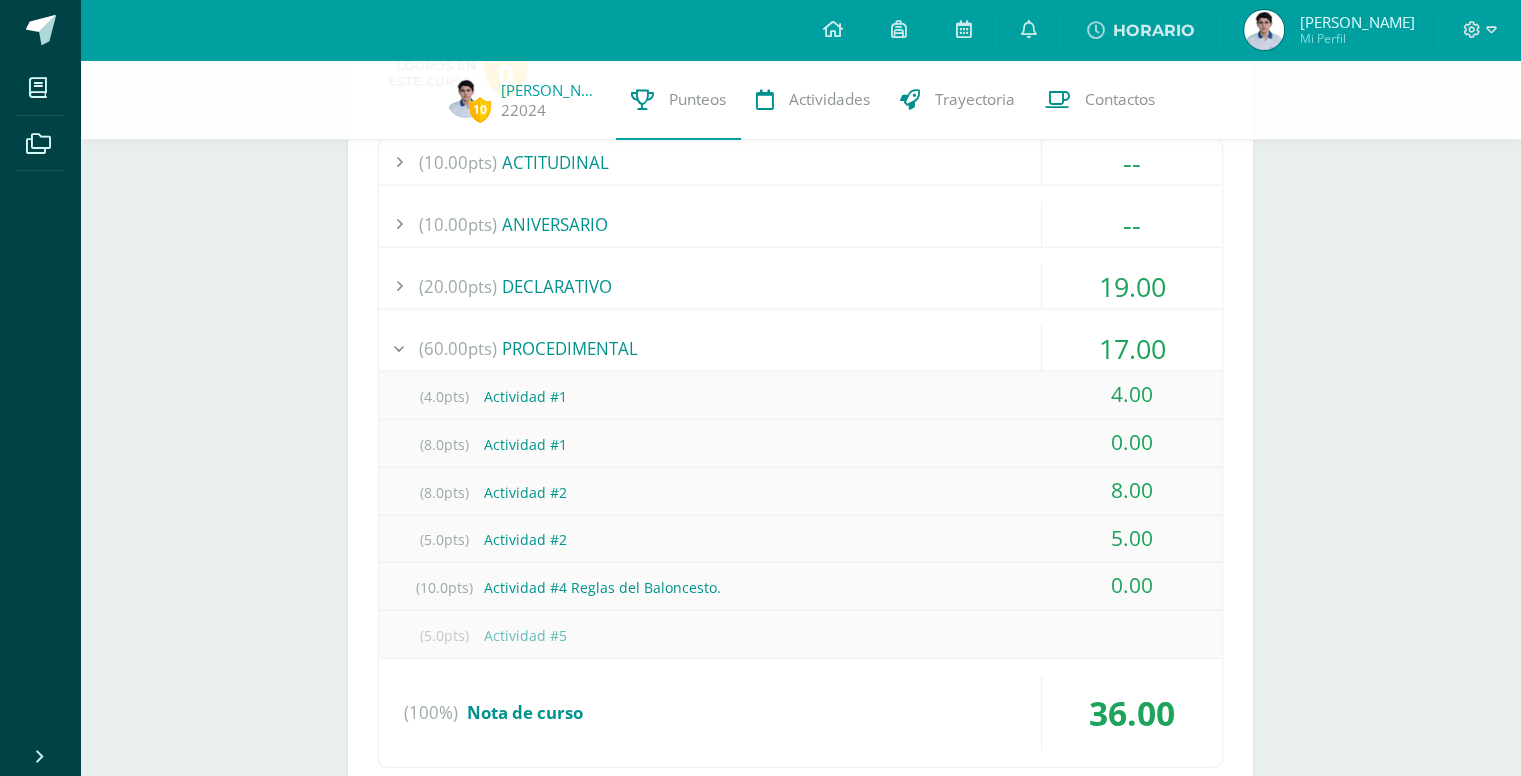 scroll, scrollTop: 4884, scrollLeft: 0, axis: vertical 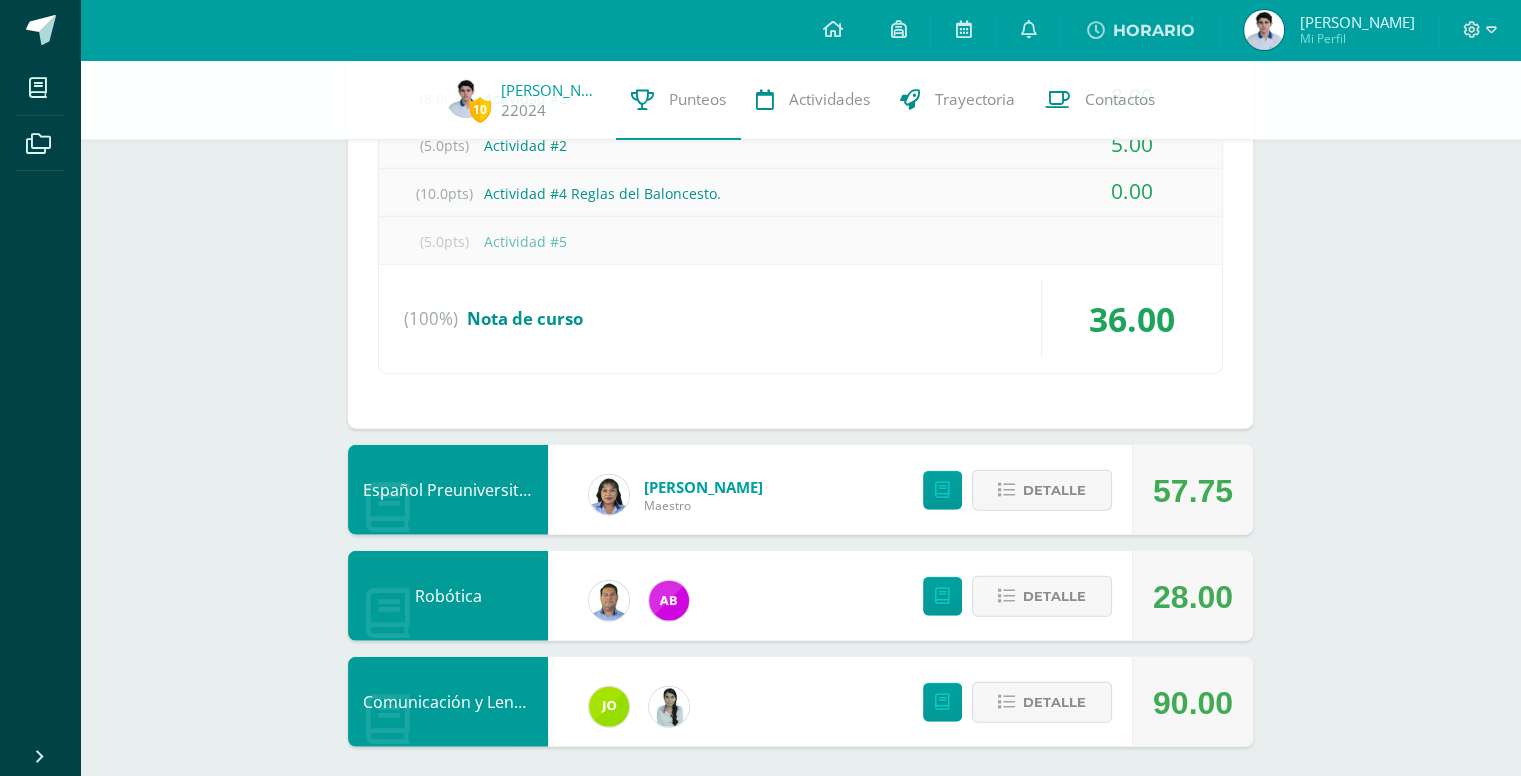 click on "Detalle" at bounding box center [1012, 490] 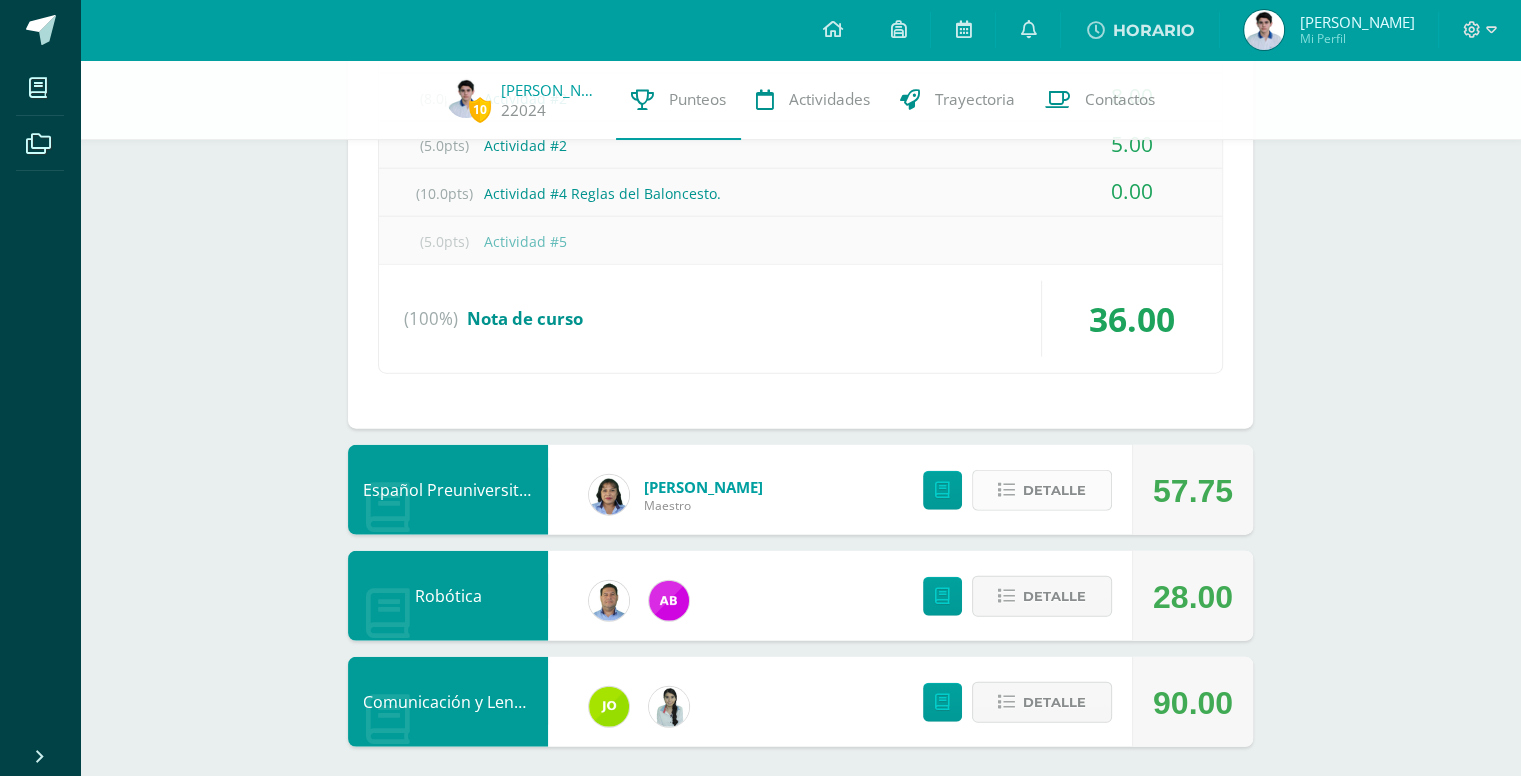 click on "Detalle" at bounding box center (1054, 490) 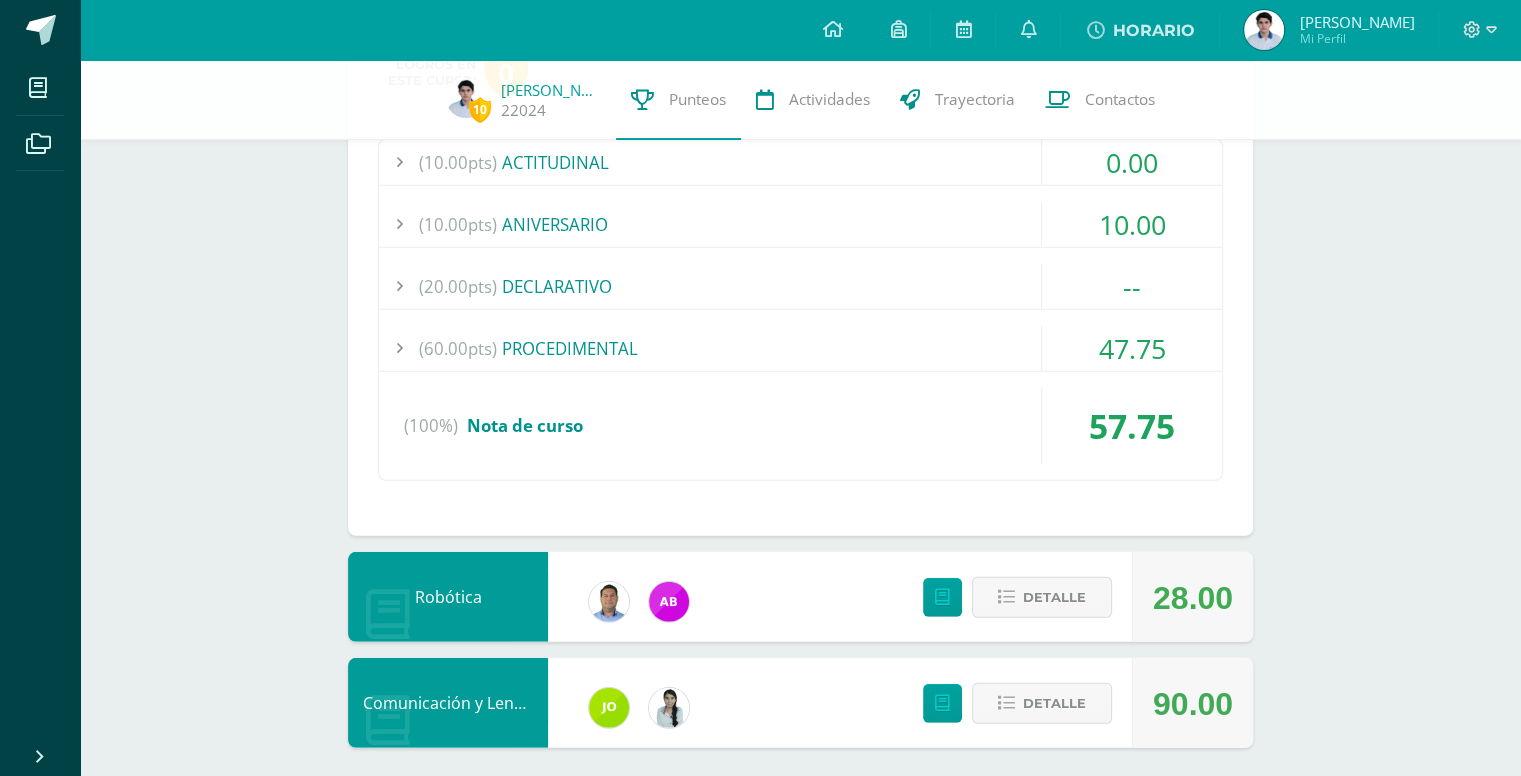 click on "(60.00pts)
PROCEDIMENTAL" at bounding box center (800, 348) 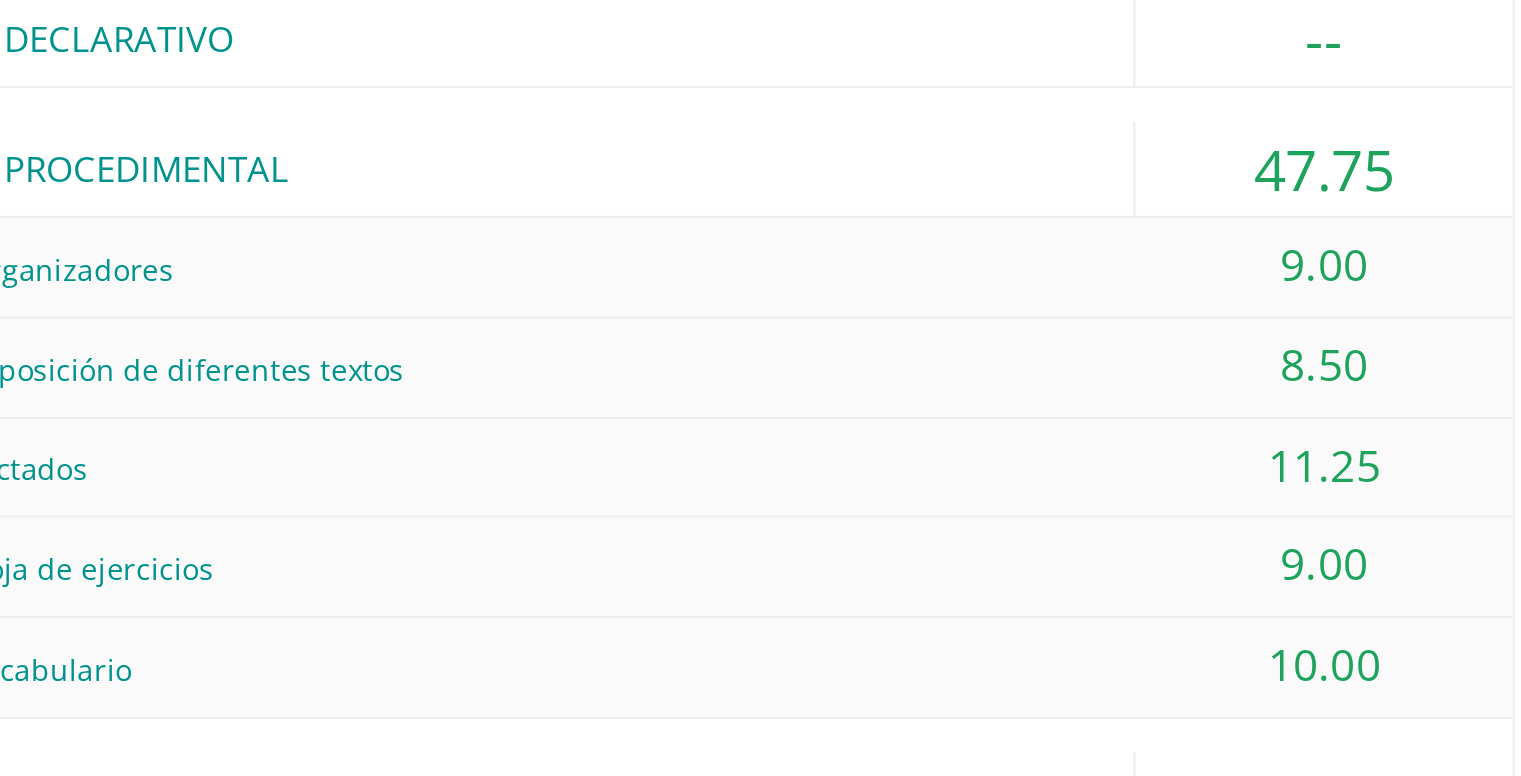 scroll, scrollTop: 5106, scrollLeft: 0, axis: vertical 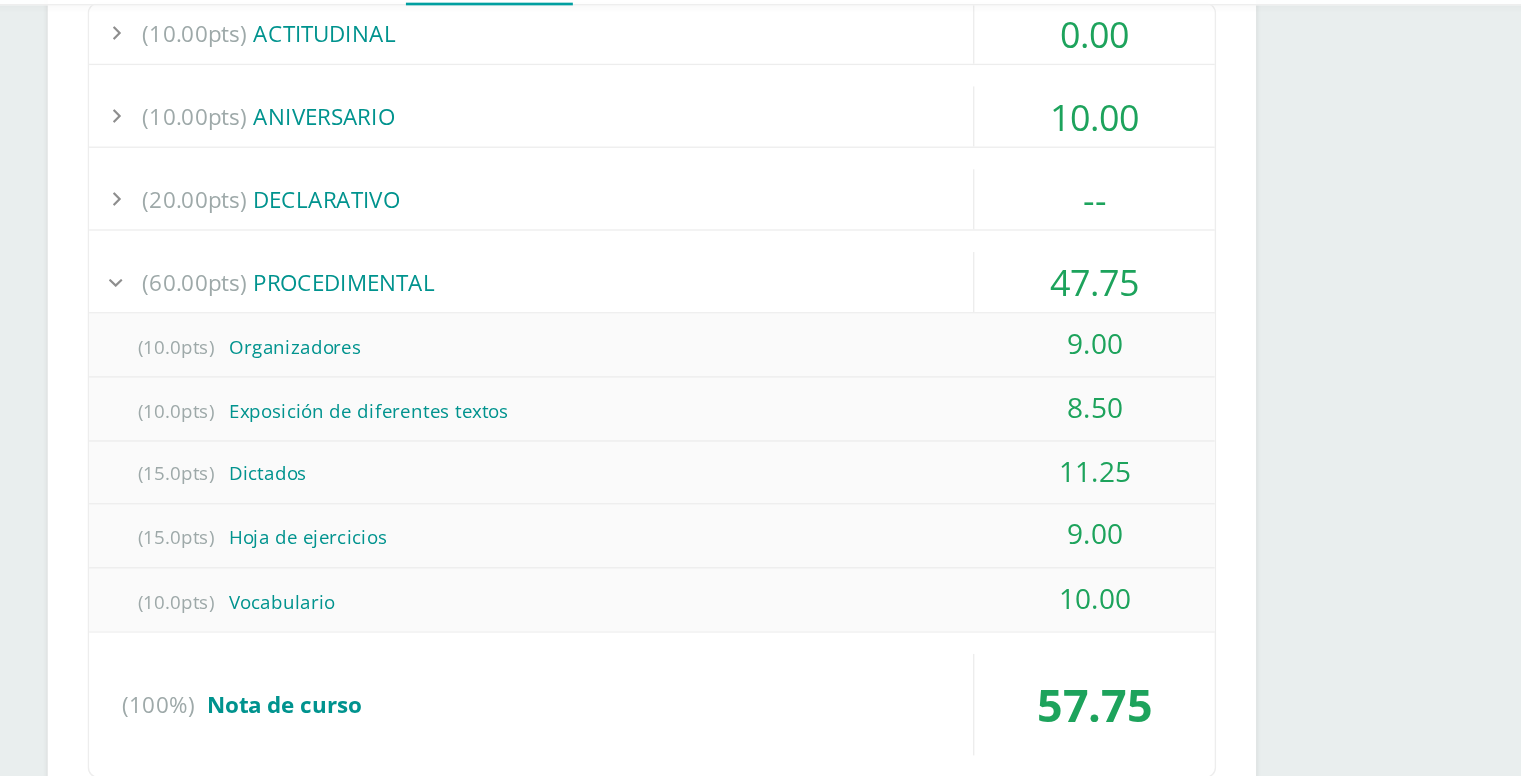 click on "(15.0pts)  Hoja de ejercicios" at bounding box center [800, 538] 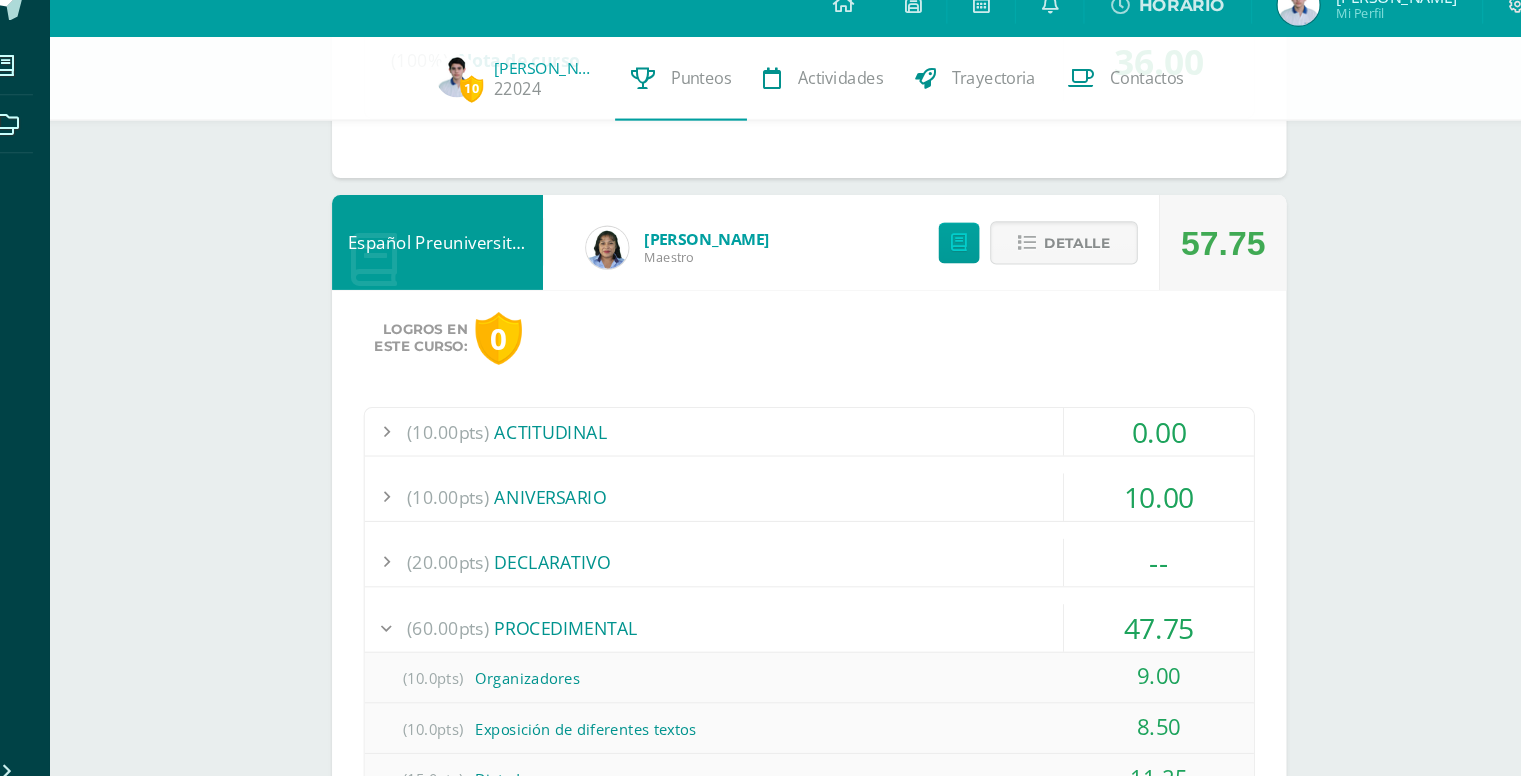 scroll, scrollTop: 4833, scrollLeft: 0, axis: vertical 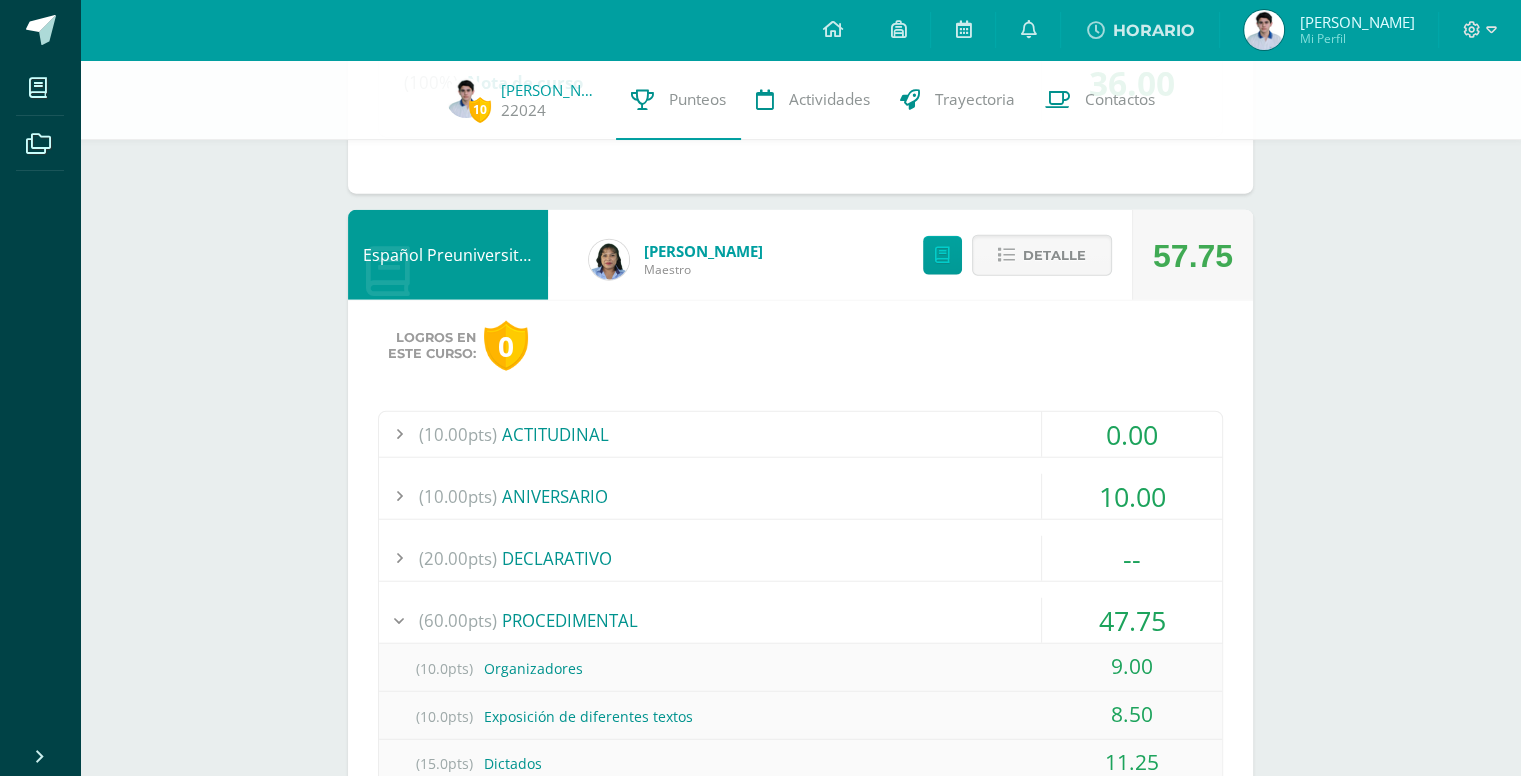 click on "(10.00pts)
ACTITUDINAL" at bounding box center [800, 434] 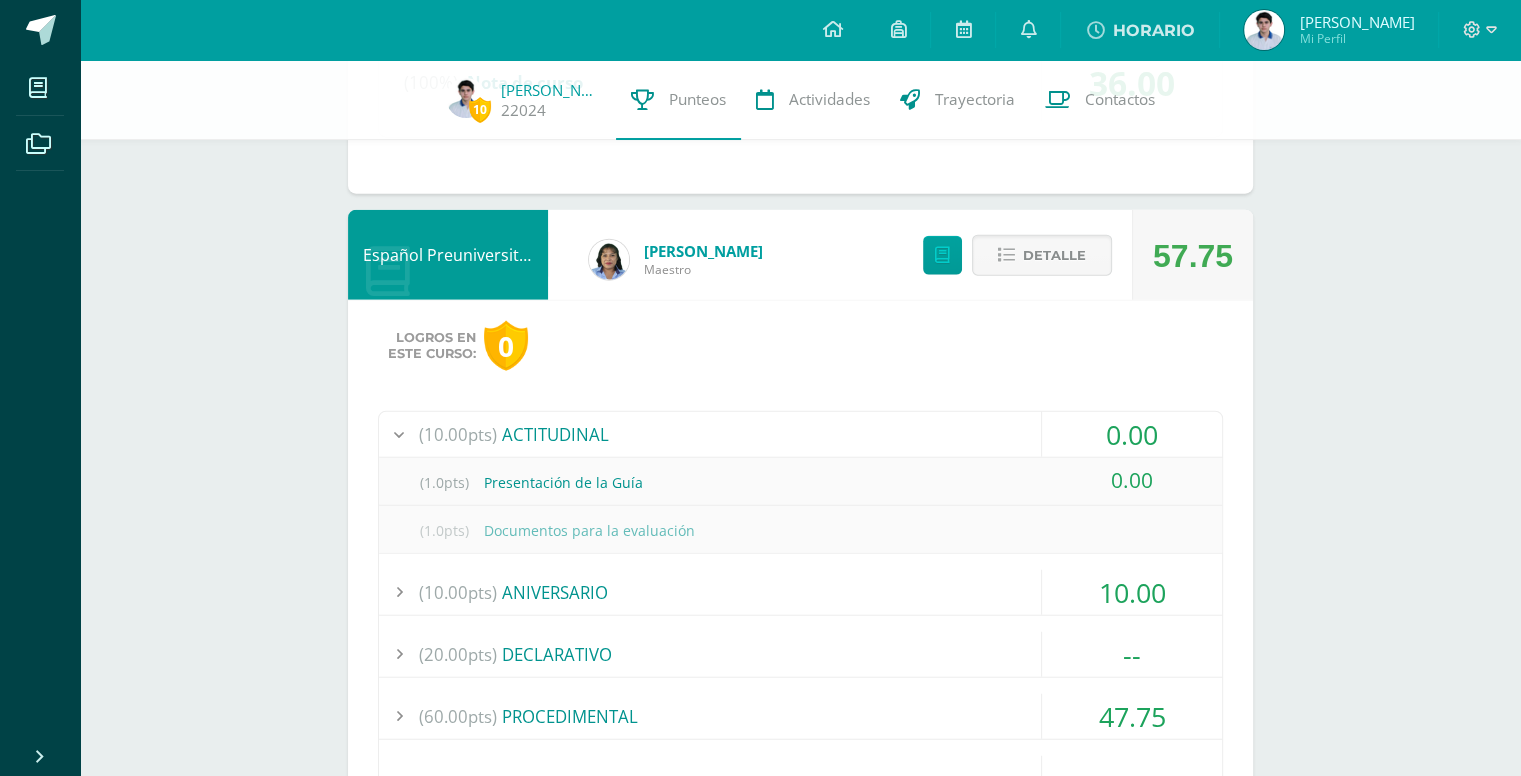 click on "(10.00pts)
ACTITUDINAL" at bounding box center [800, 434] 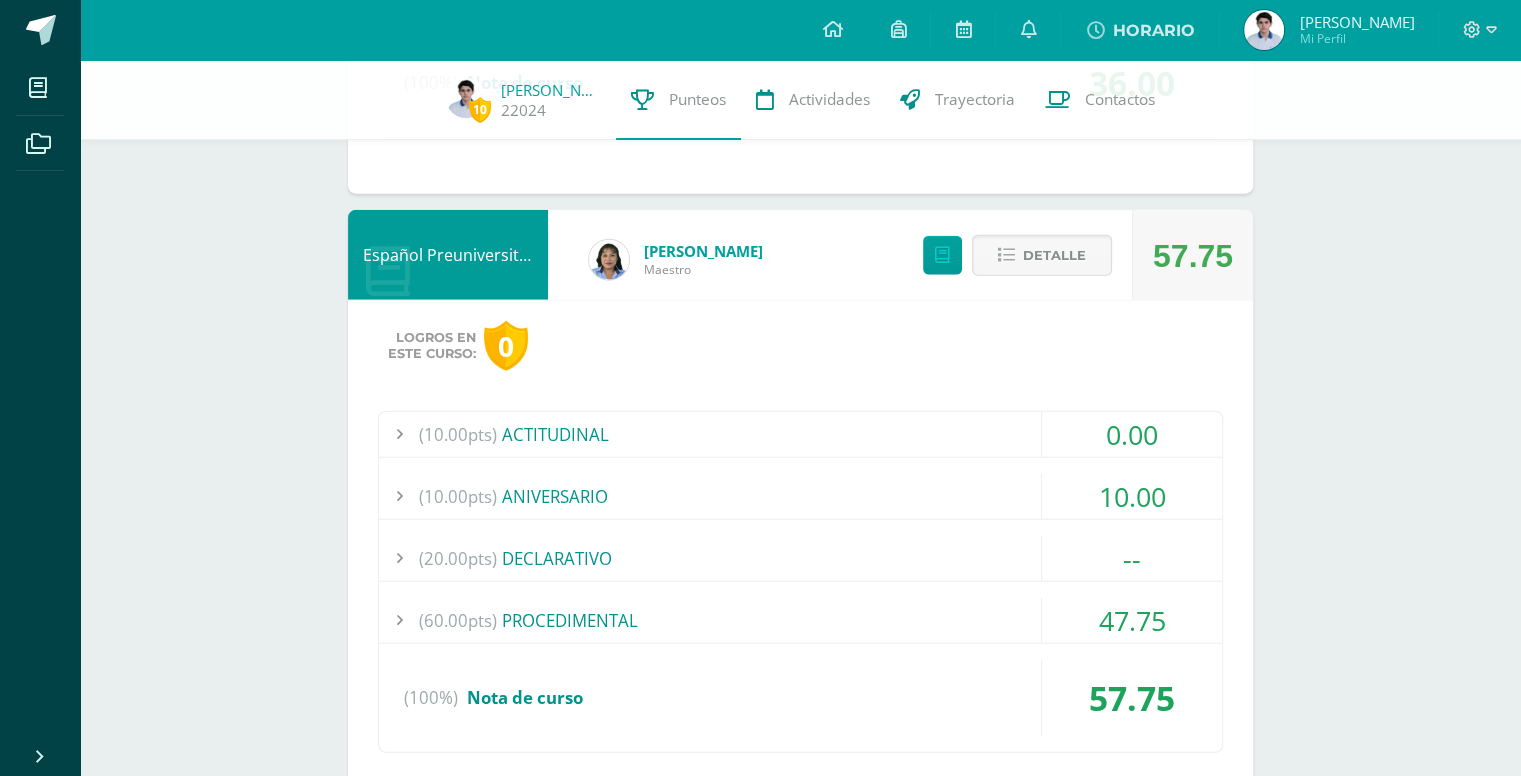 click on "(10.00pts)
ACTITUDINAL" at bounding box center (800, 434) 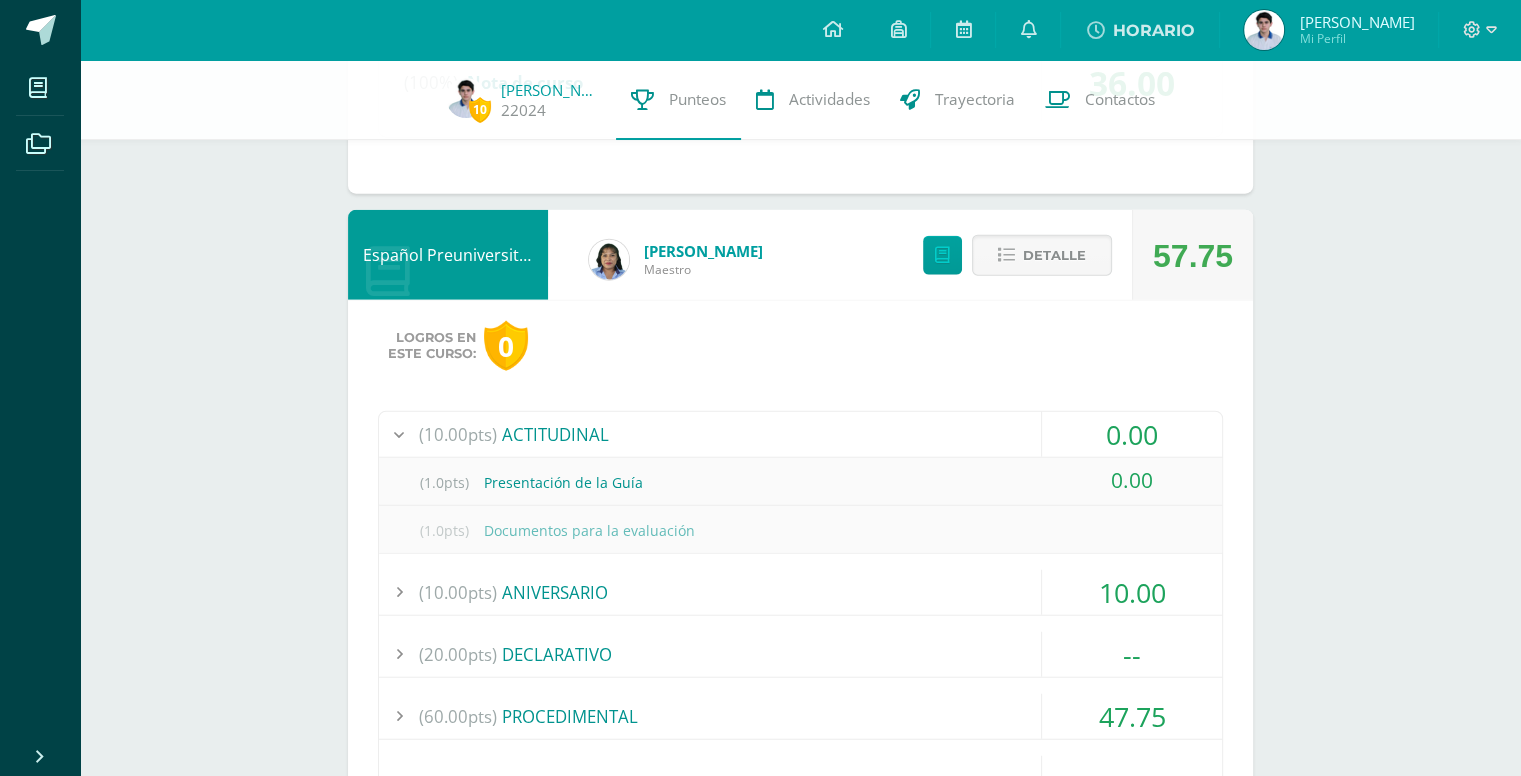 click on "(10.00pts)
ACTITUDINAL" at bounding box center [800, 434] 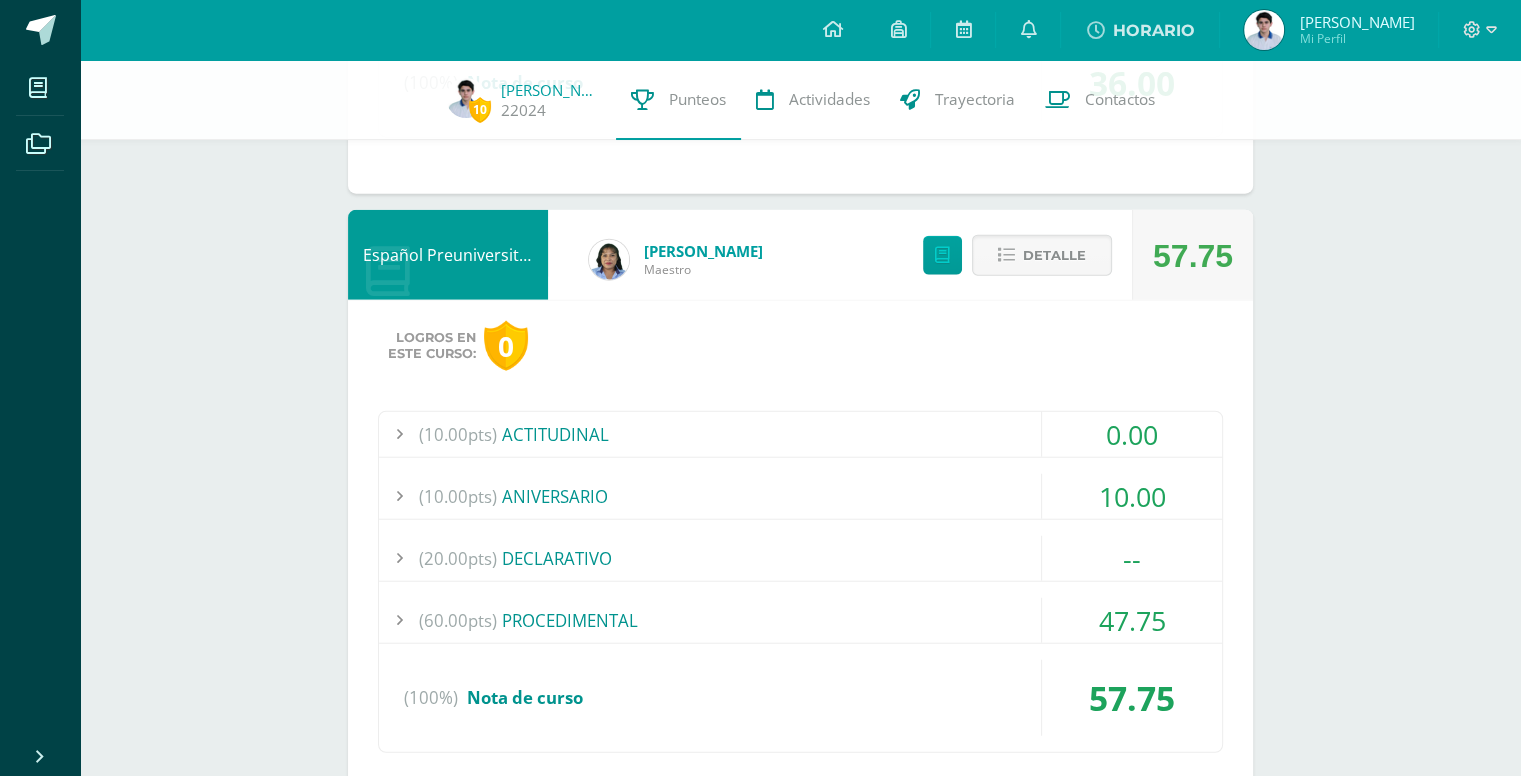 click on "47.75" at bounding box center (1132, 620) 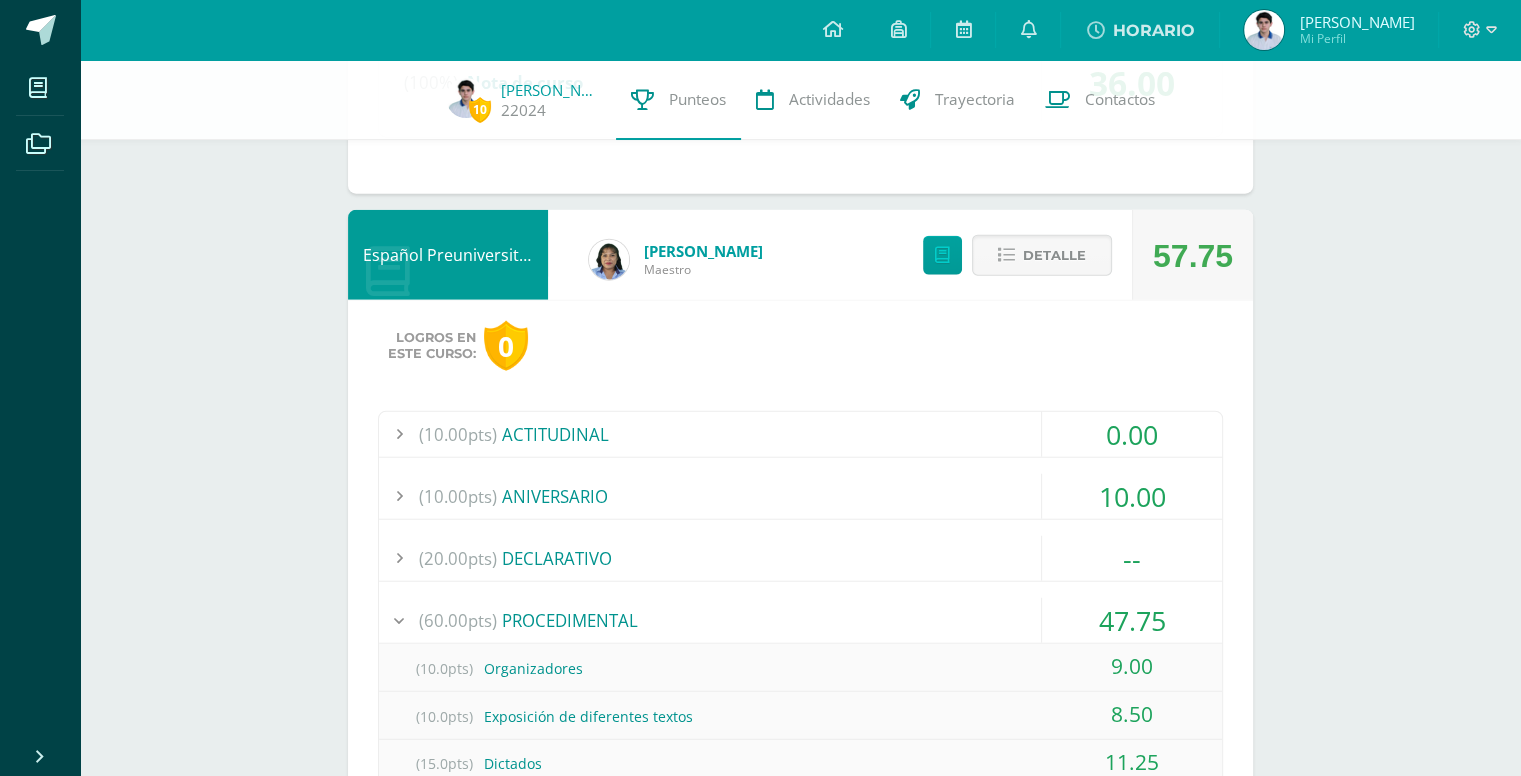 scroll, scrollTop: 5344, scrollLeft: 0, axis: vertical 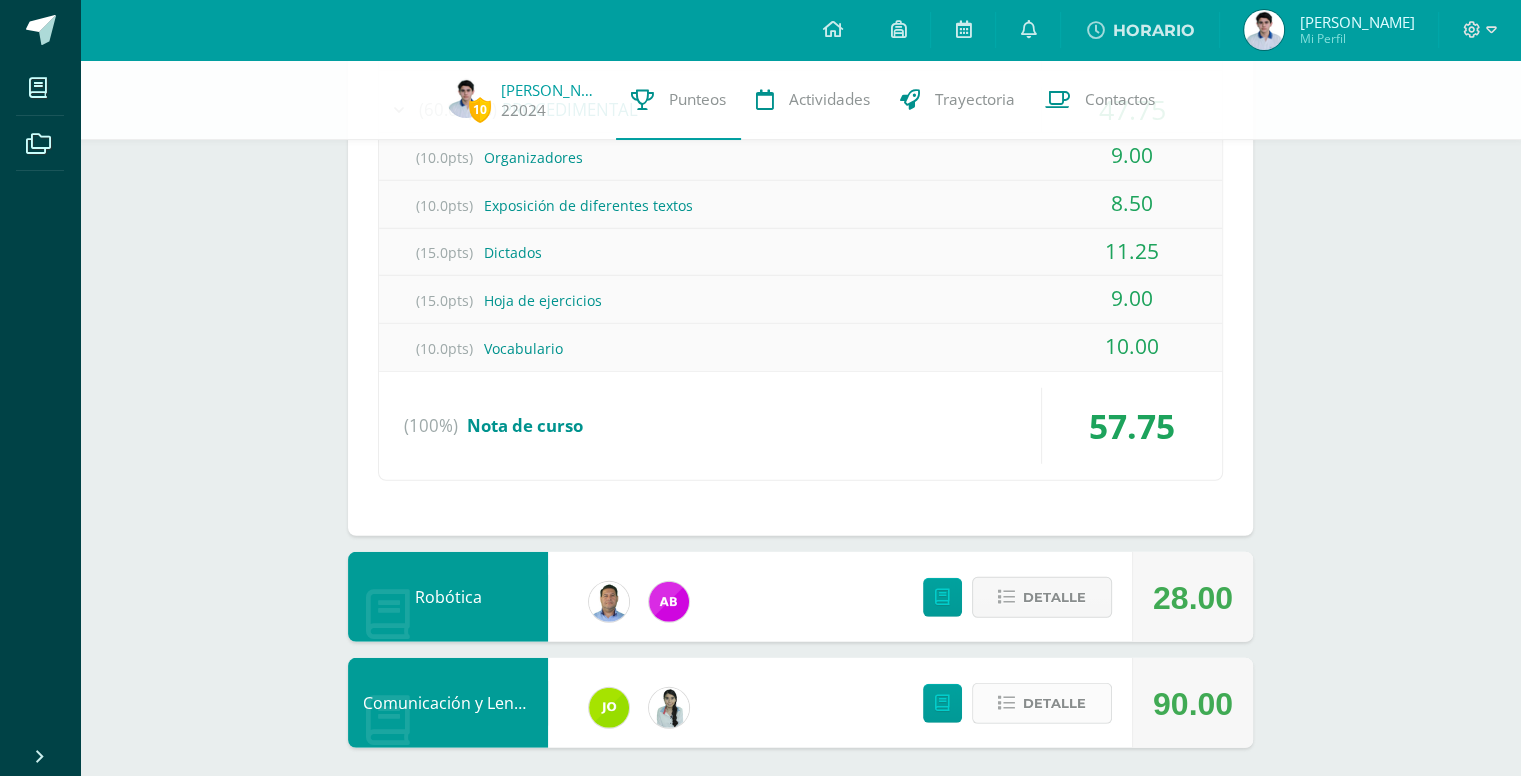 click on "Detalle" at bounding box center (1042, 703) 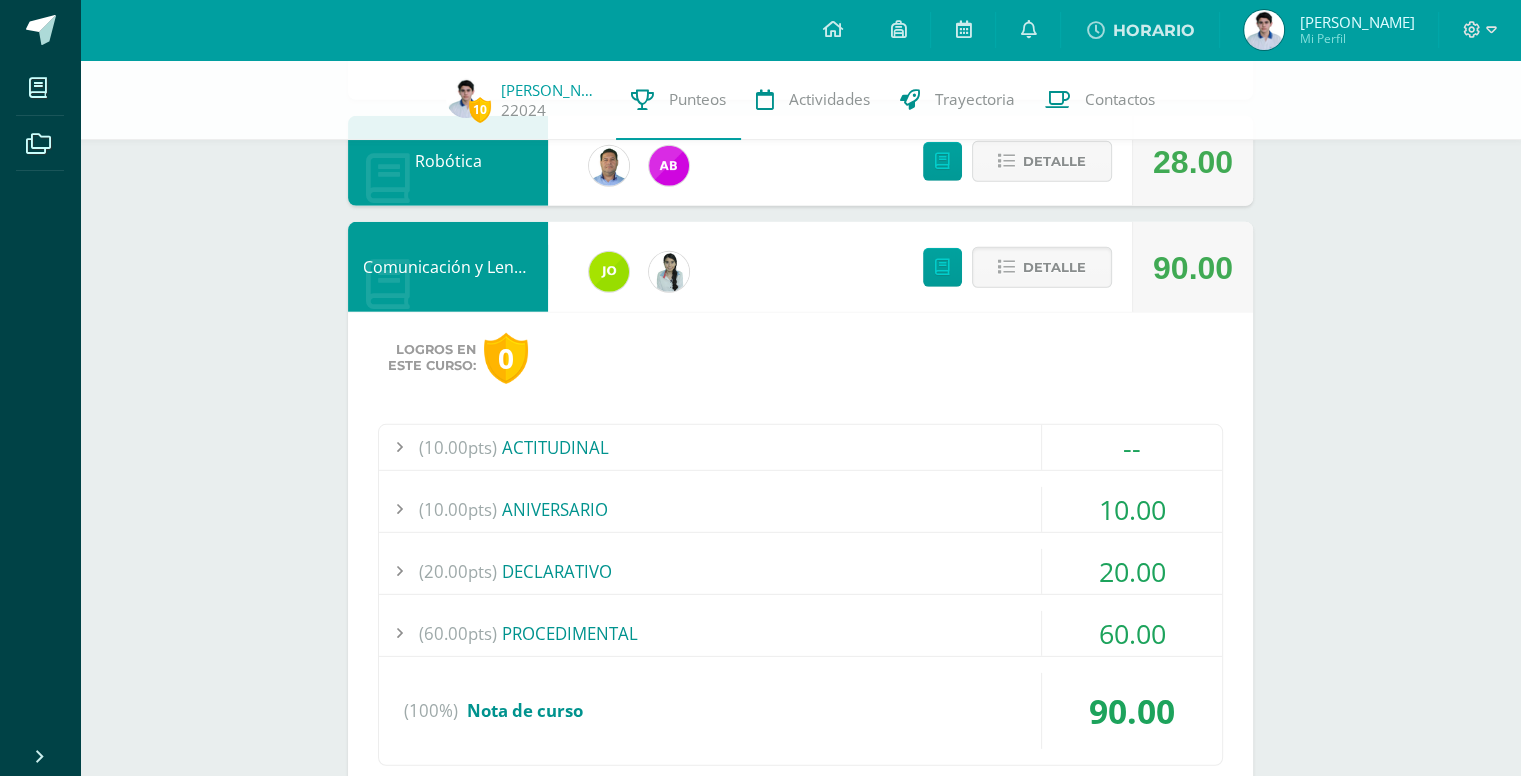 scroll, scrollTop: 5784, scrollLeft: 0, axis: vertical 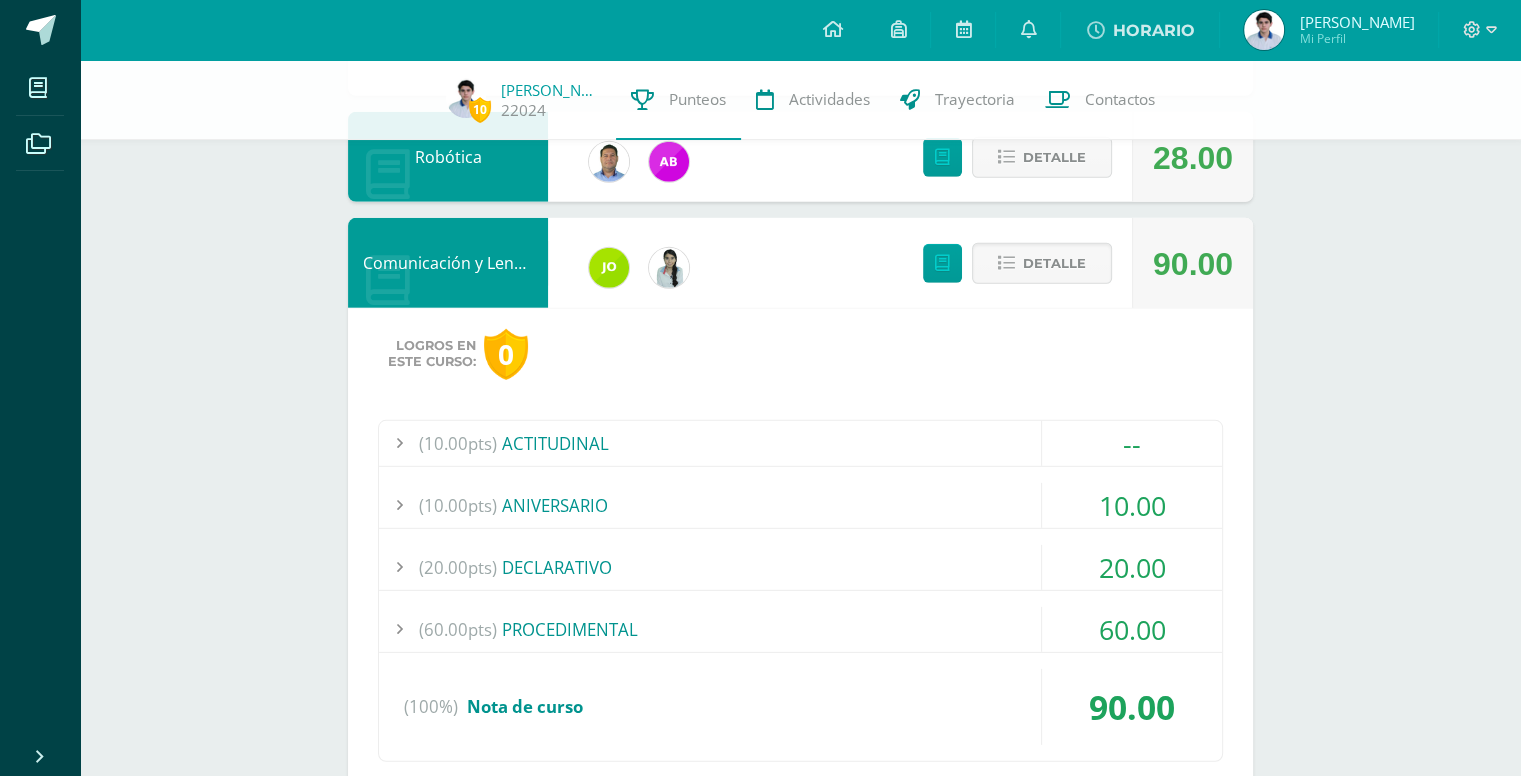 click on "(60.00pts)
PROCEDIMENTAL" at bounding box center (800, 629) 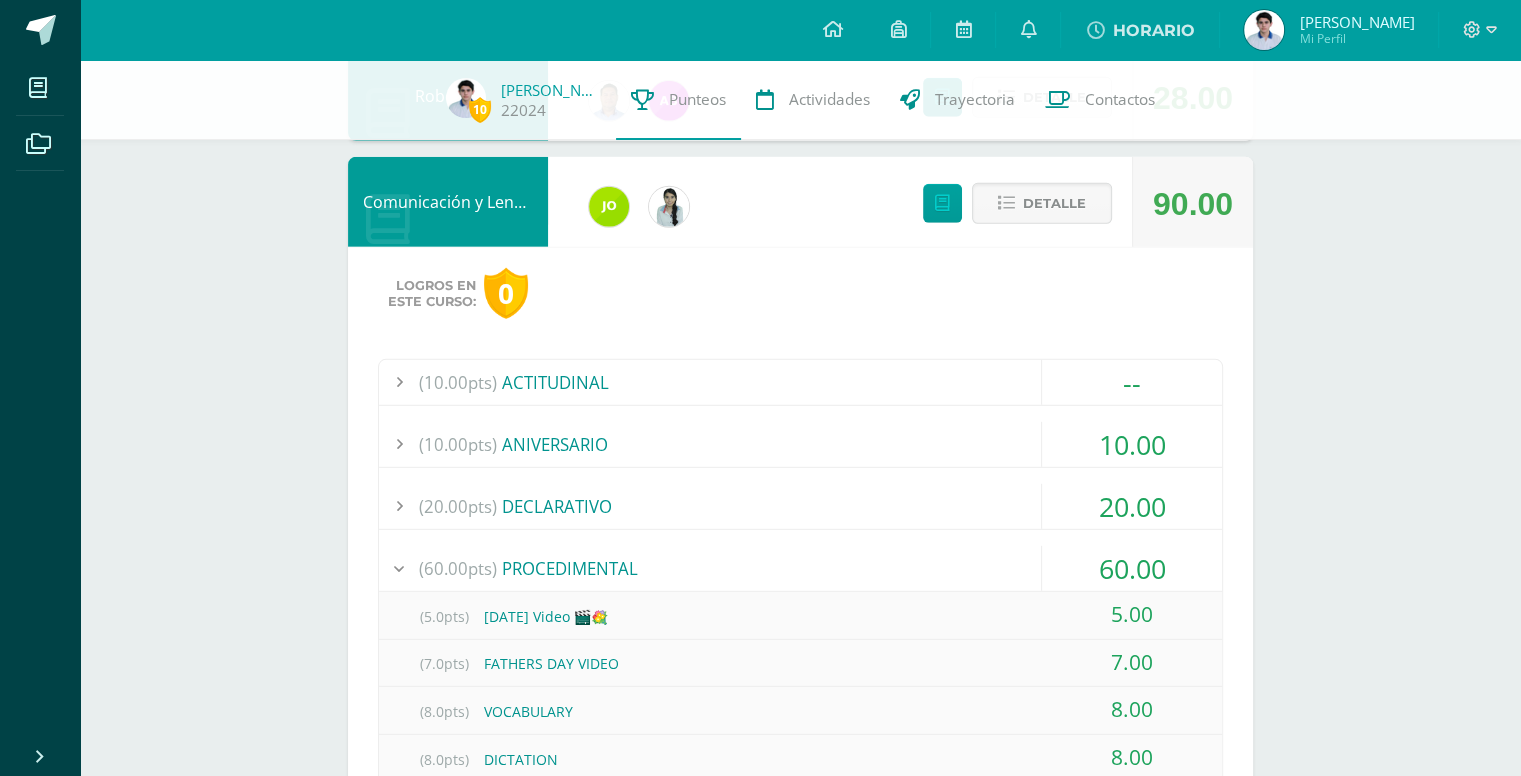 scroll, scrollTop: 5451, scrollLeft: 0, axis: vertical 